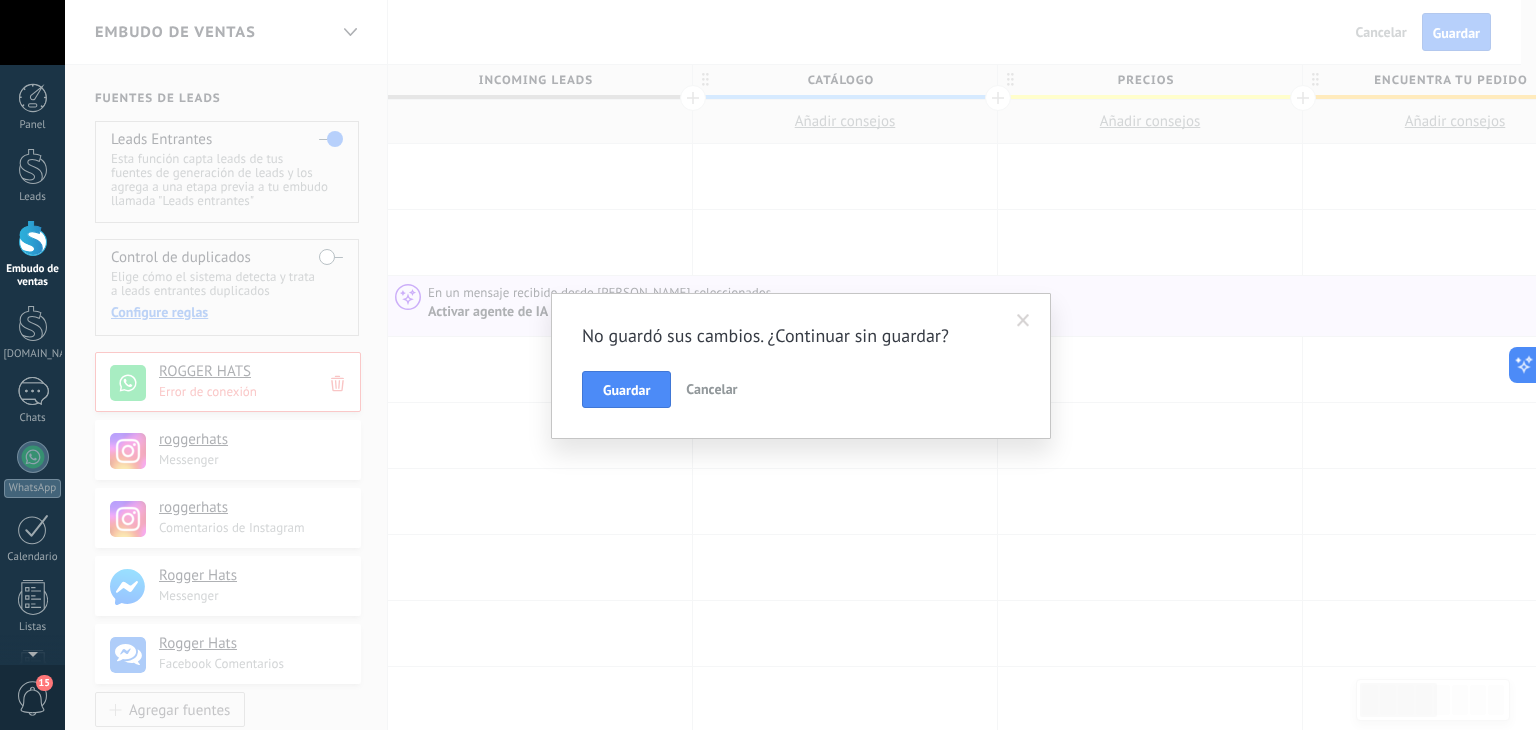 scroll, scrollTop: 0, scrollLeft: 0, axis: both 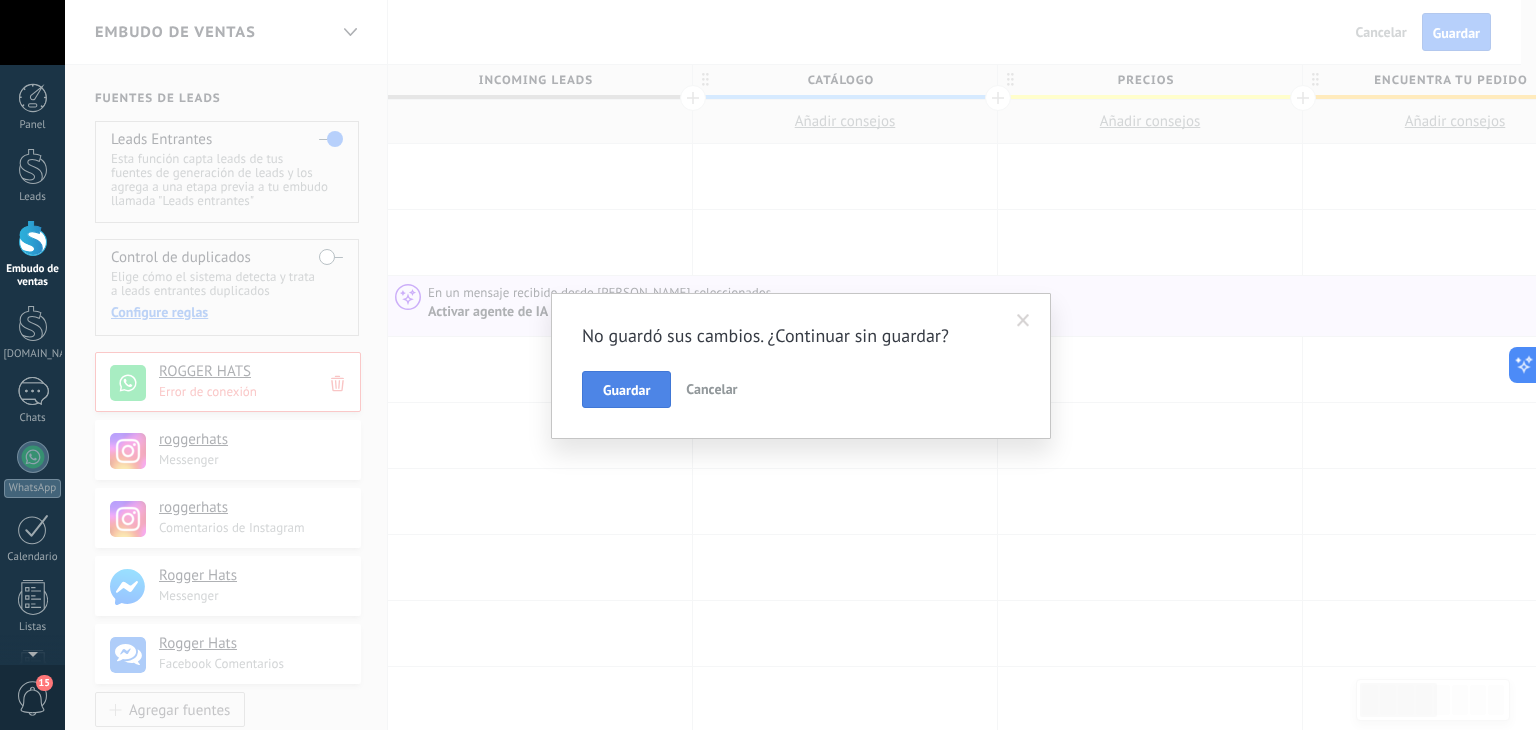 click on "Guardar" at bounding box center [626, 390] 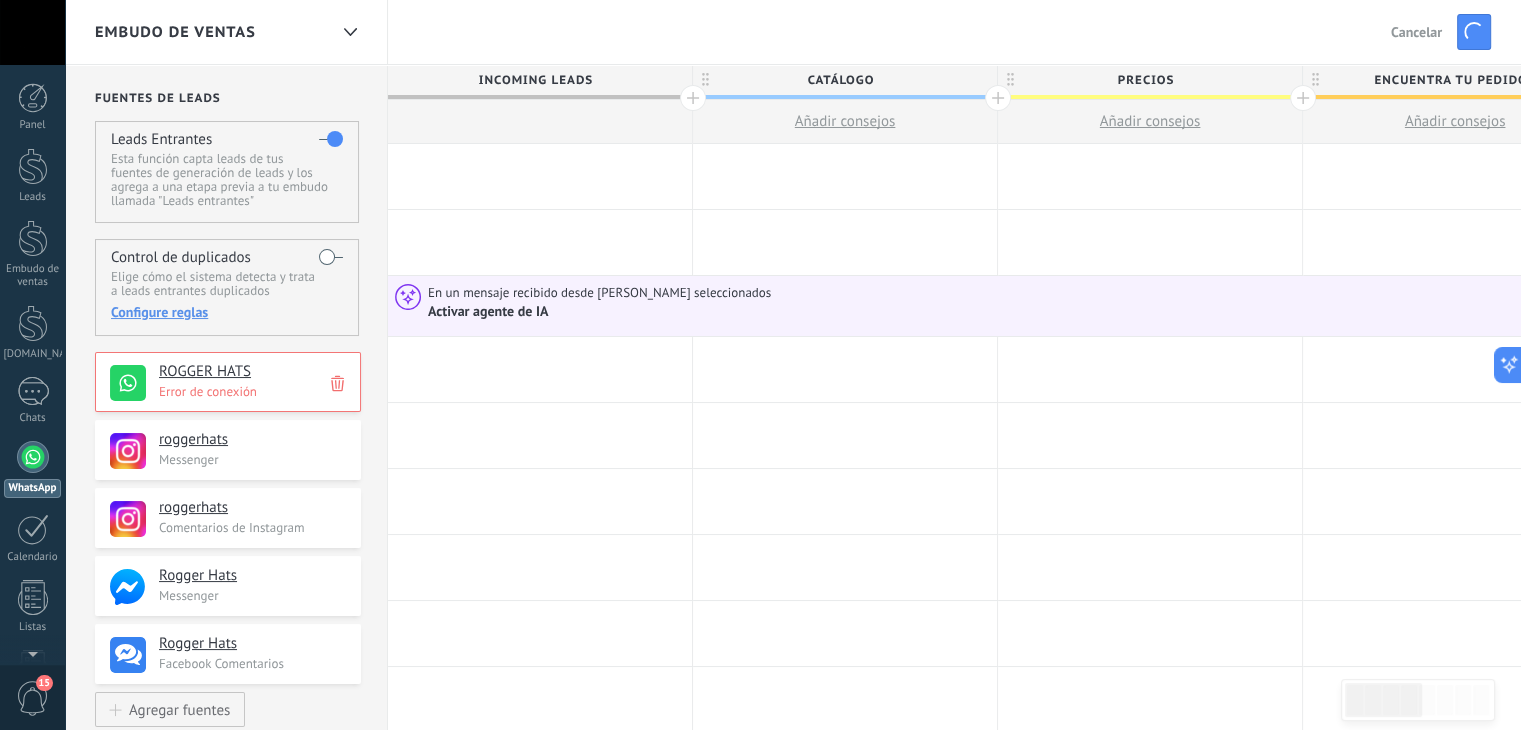 click at bounding box center (33, 457) 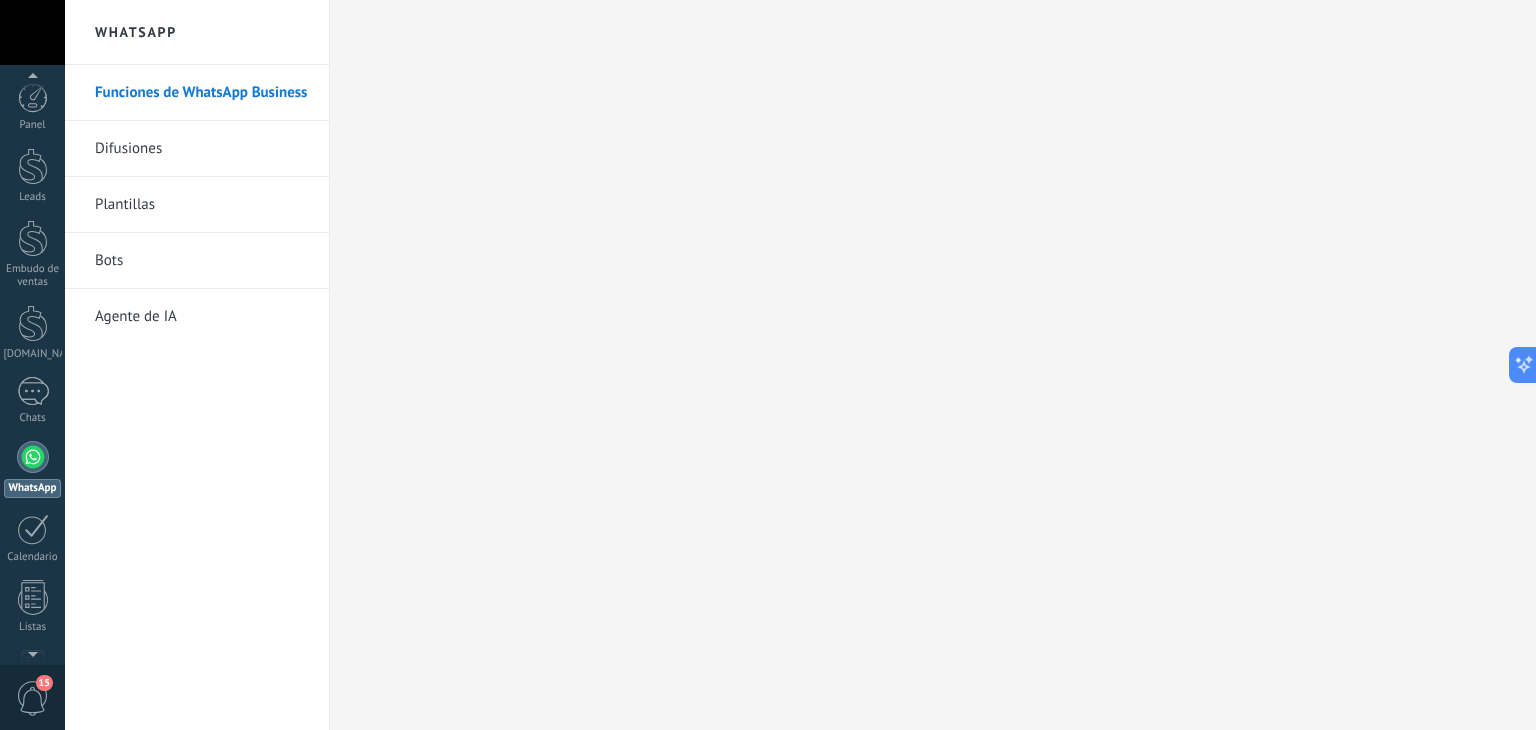scroll, scrollTop: 83, scrollLeft: 0, axis: vertical 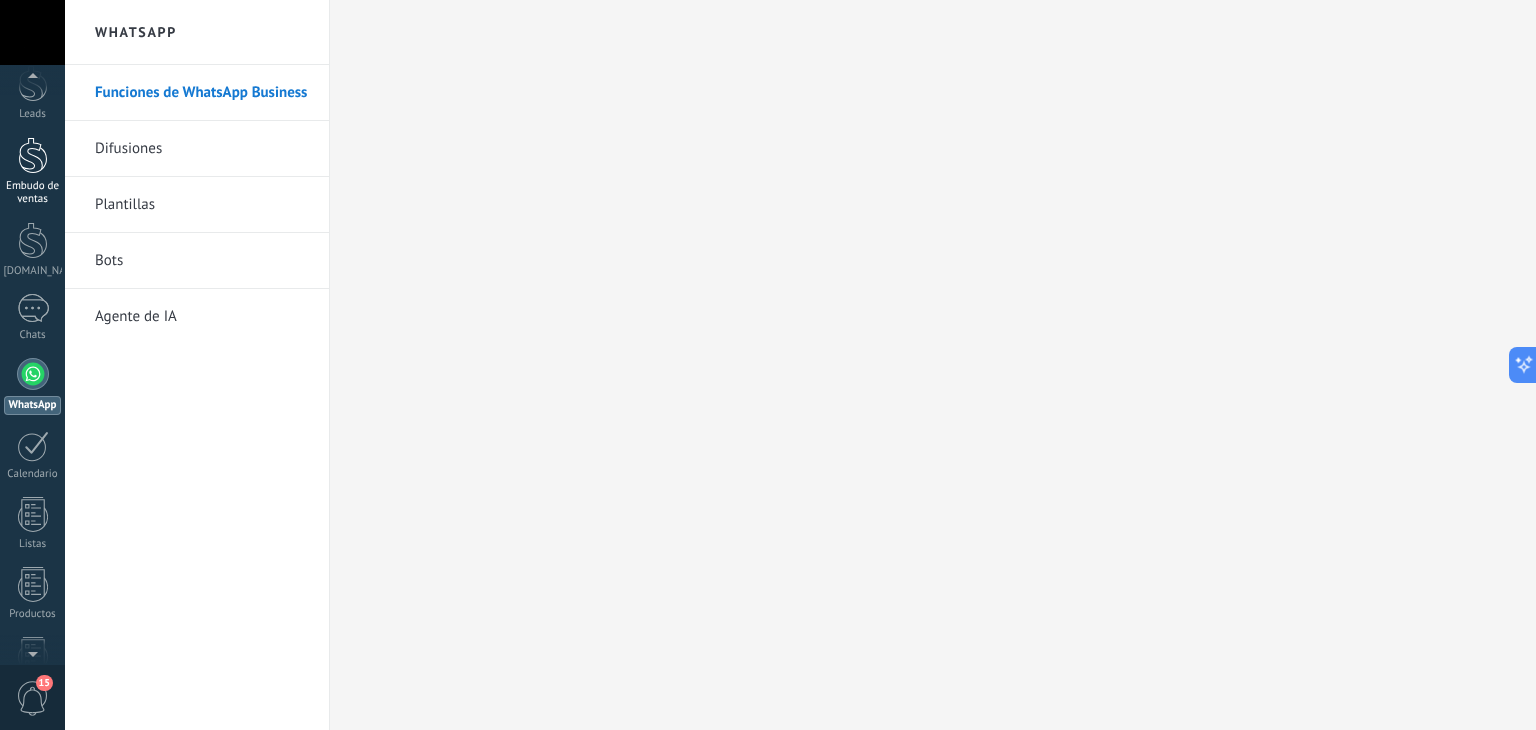 click at bounding box center [33, 155] 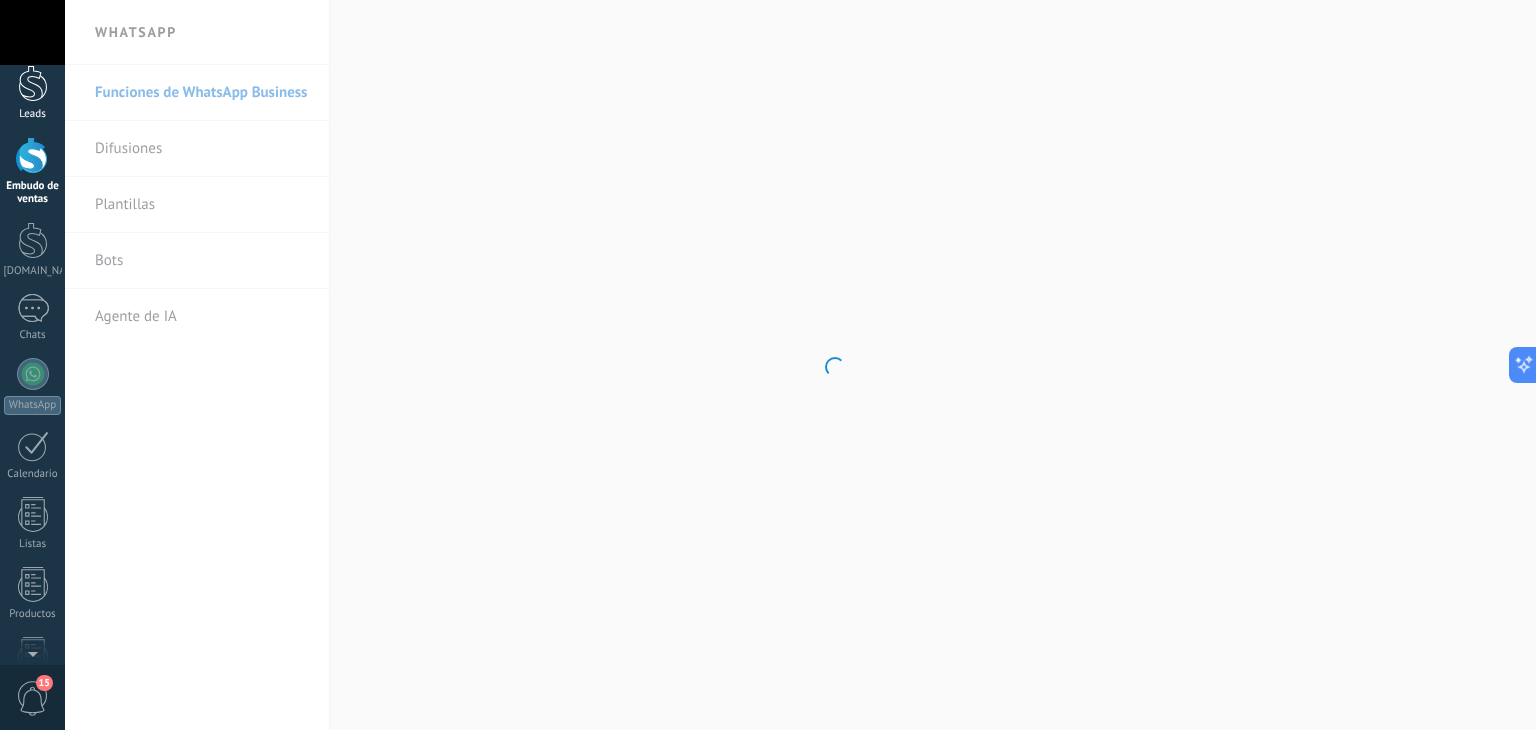 scroll, scrollTop: 0, scrollLeft: 0, axis: both 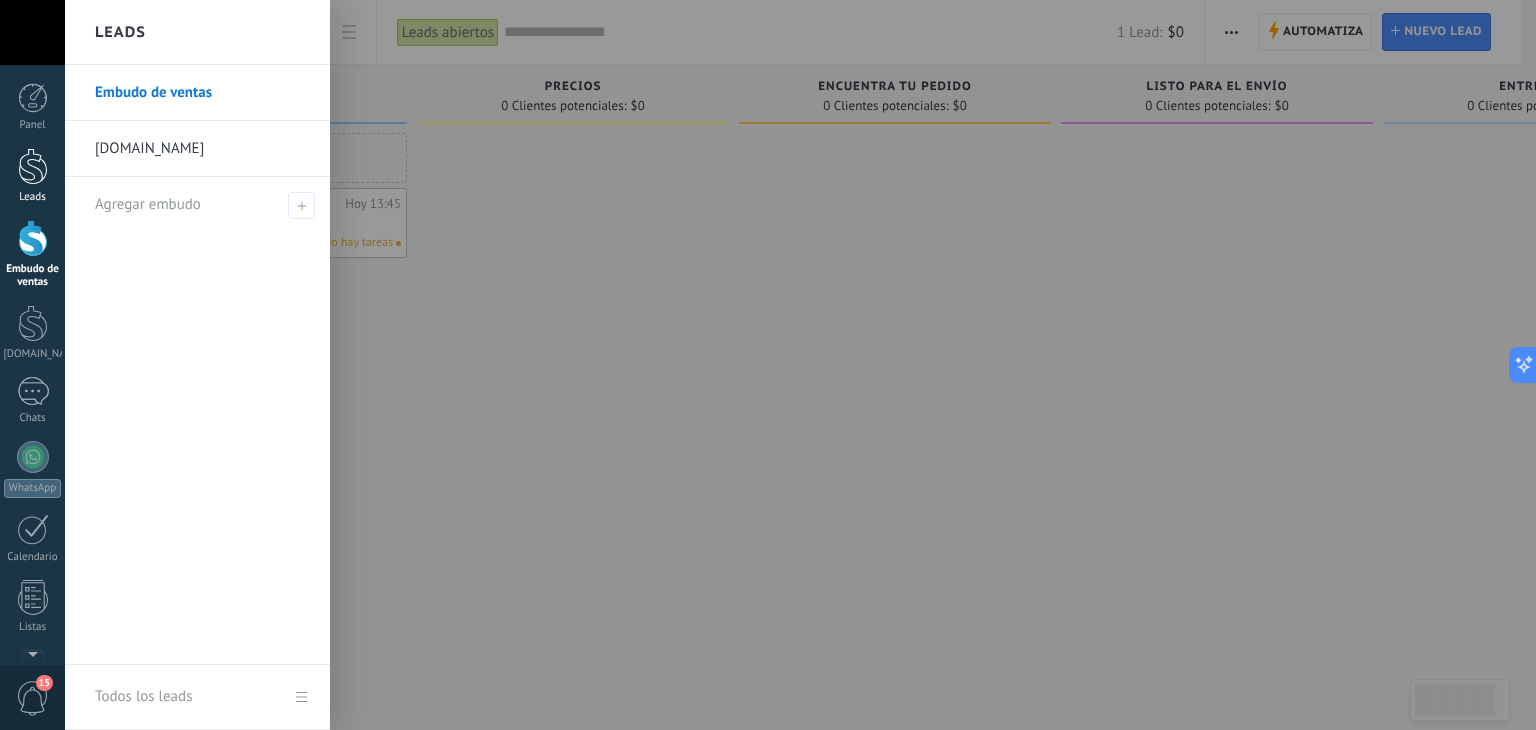 click at bounding box center (33, 166) 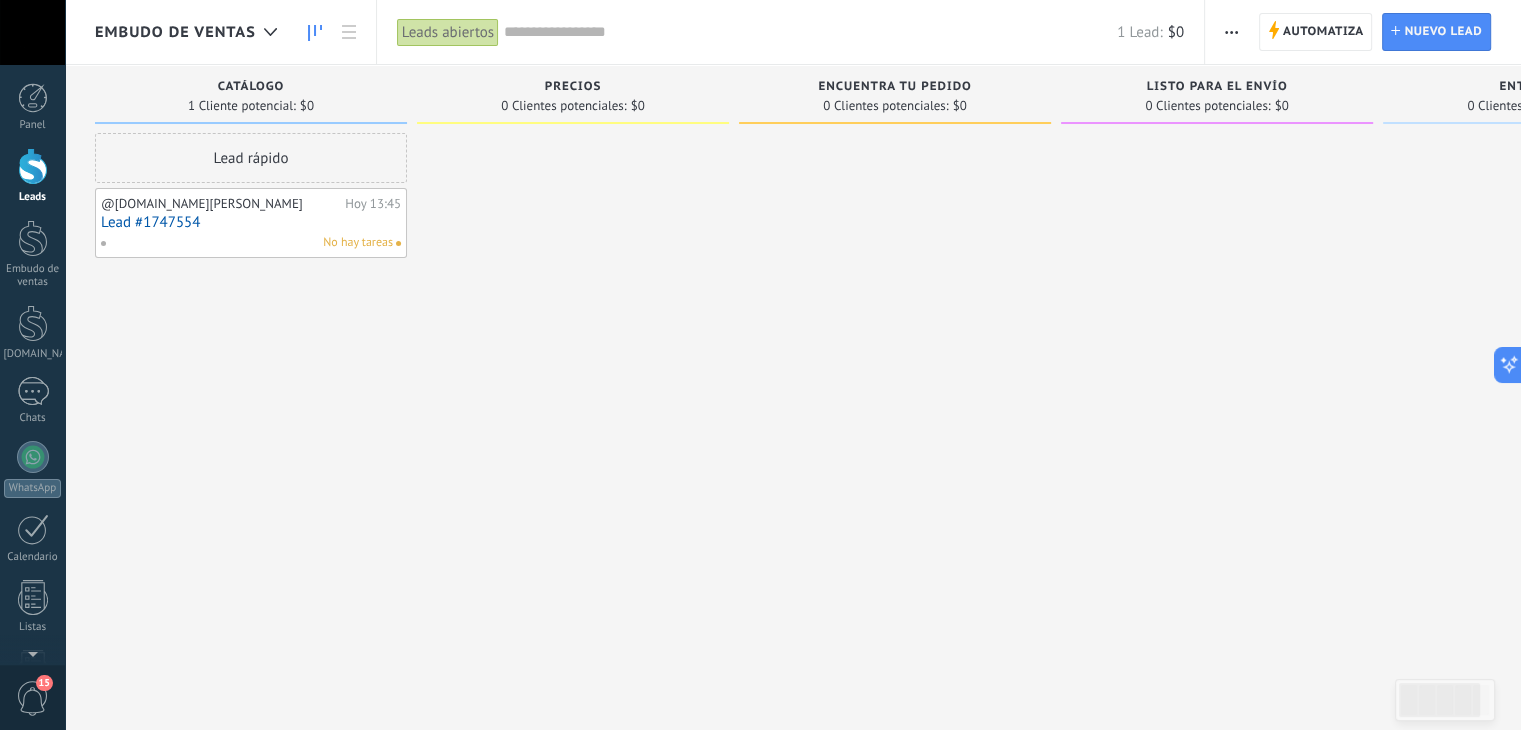 click on "Lead #1747554" at bounding box center (251, 222) 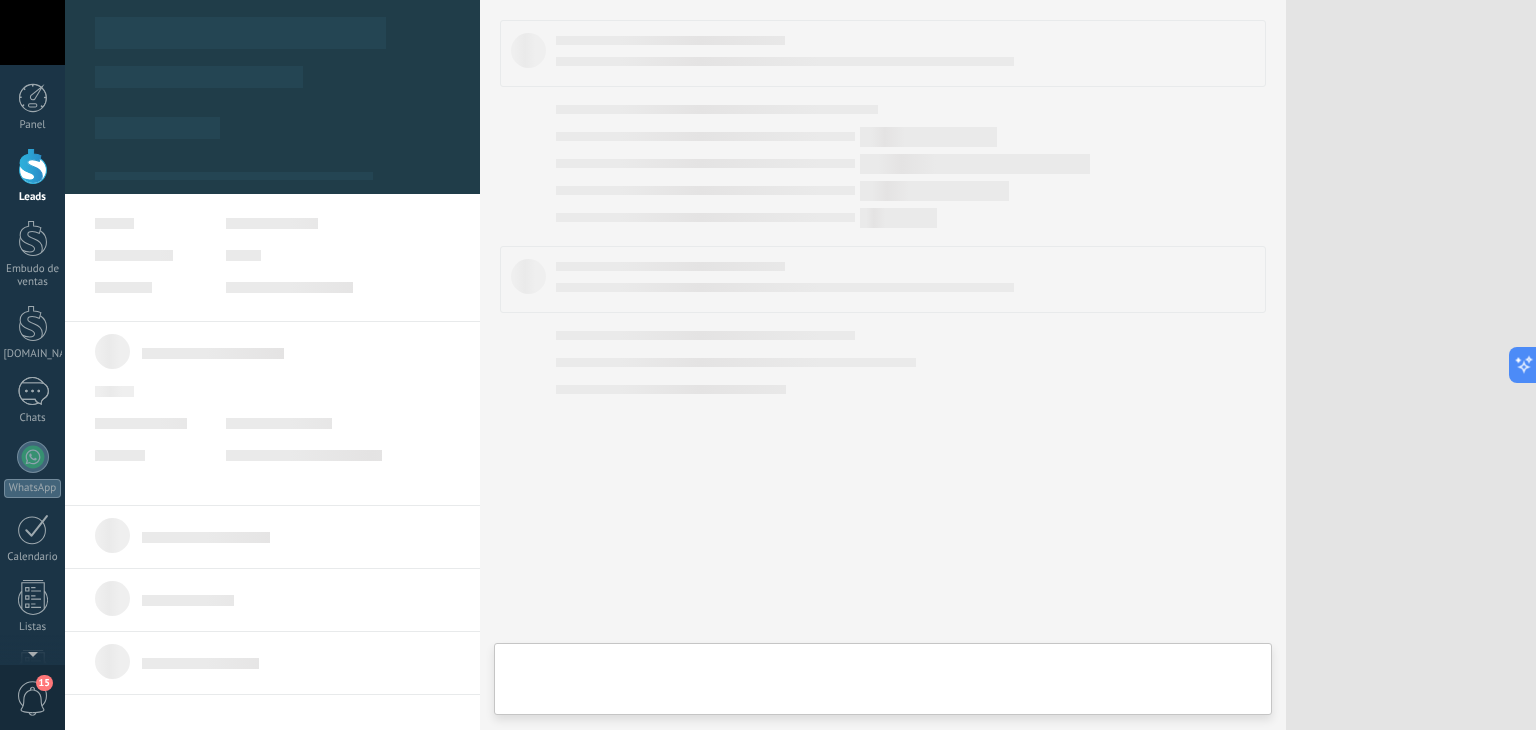 type on "**********" 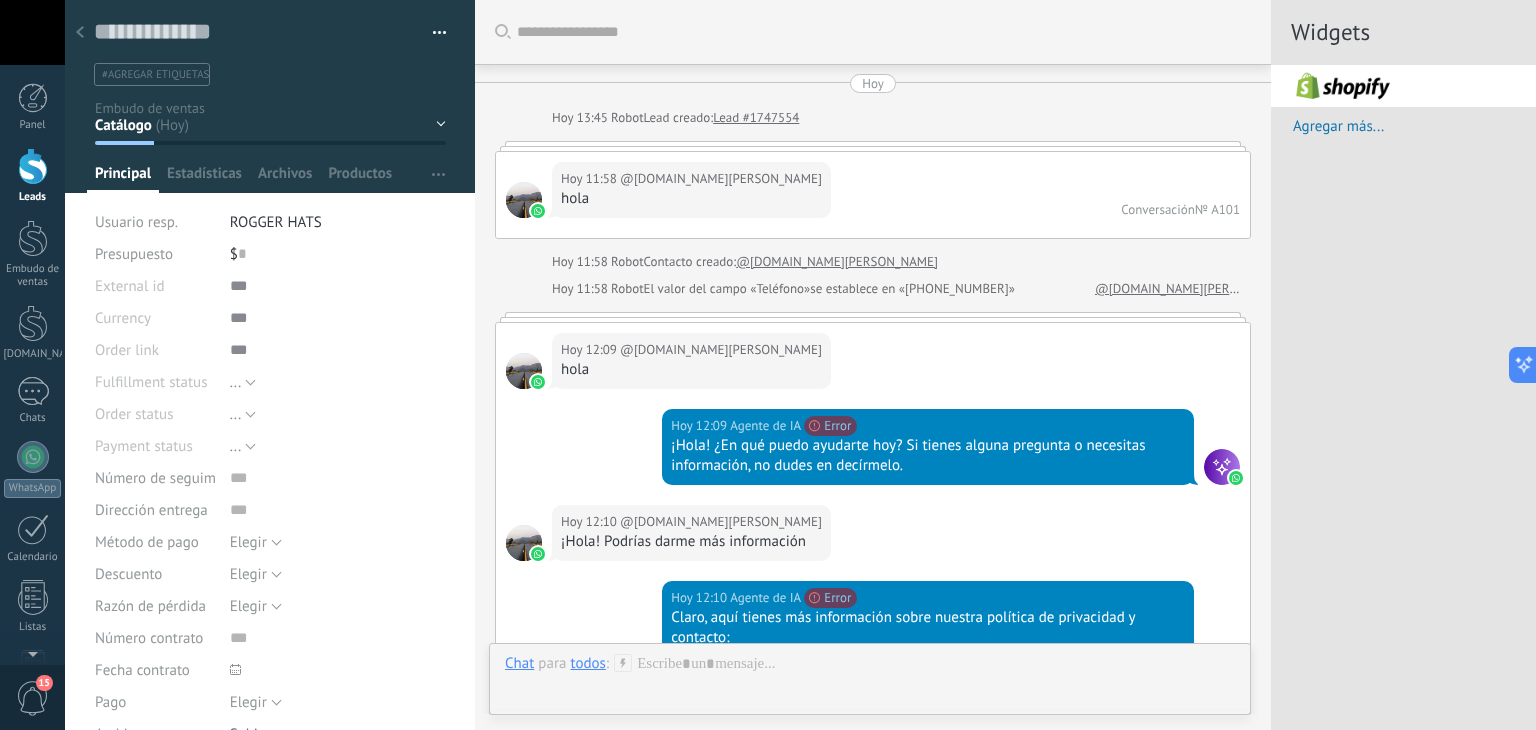 scroll, scrollTop: 29, scrollLeft: 0, axis: vertical 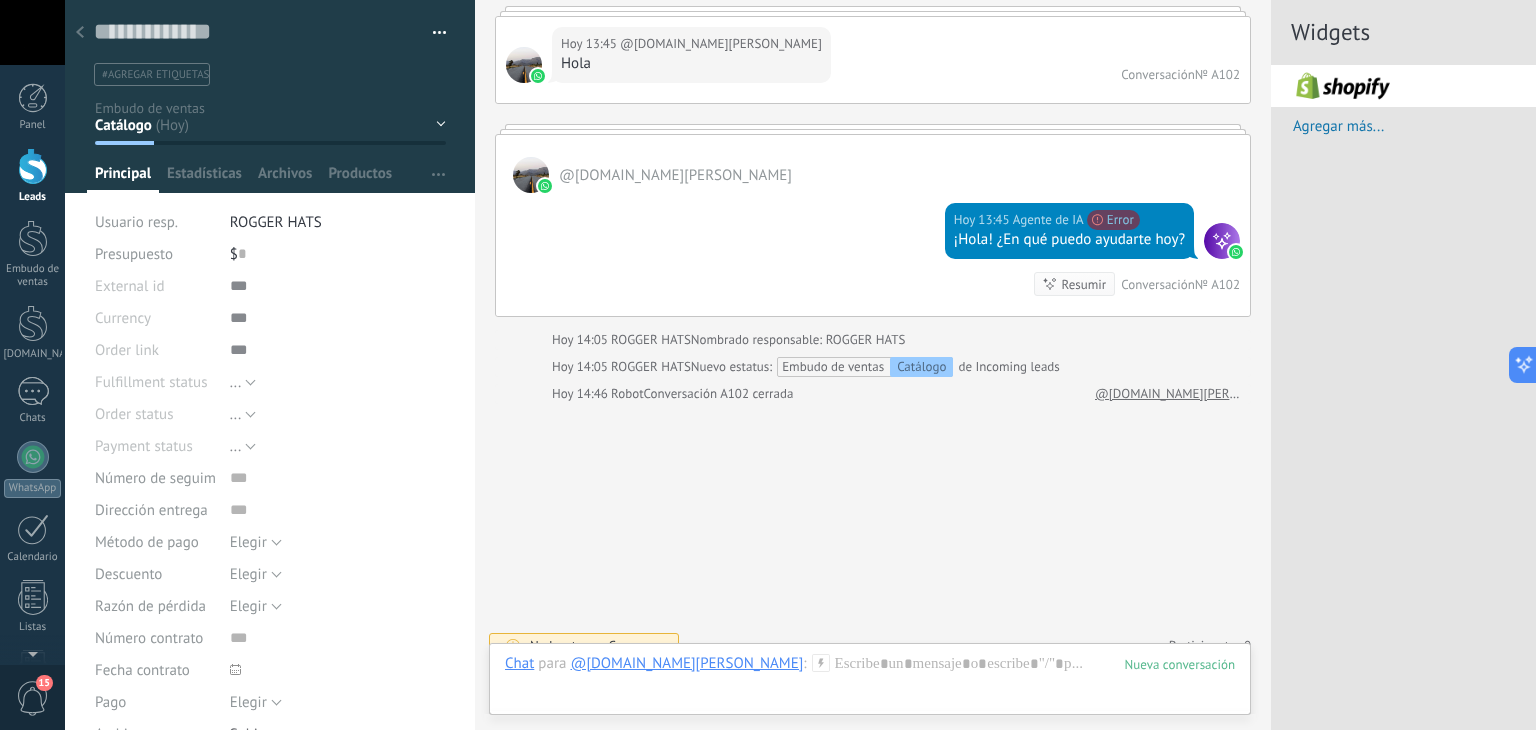 click on "¡Hola! ¿En qué puedo ayudarte hoy?" at bounding box center (1069, 240) 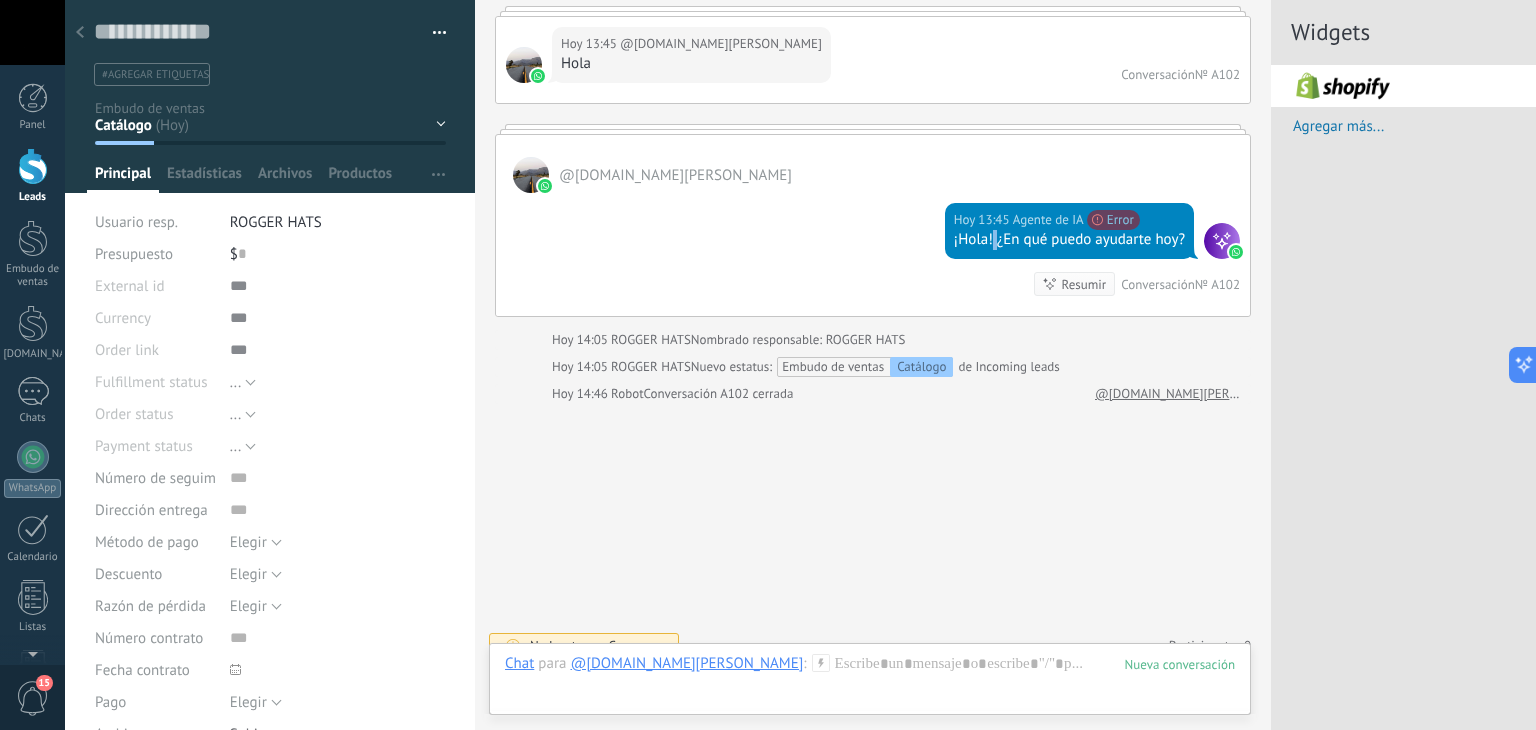 click on "¡Hola! ¿En qué puedo ayudarte hoy?" at bounding box center [1069, 240] 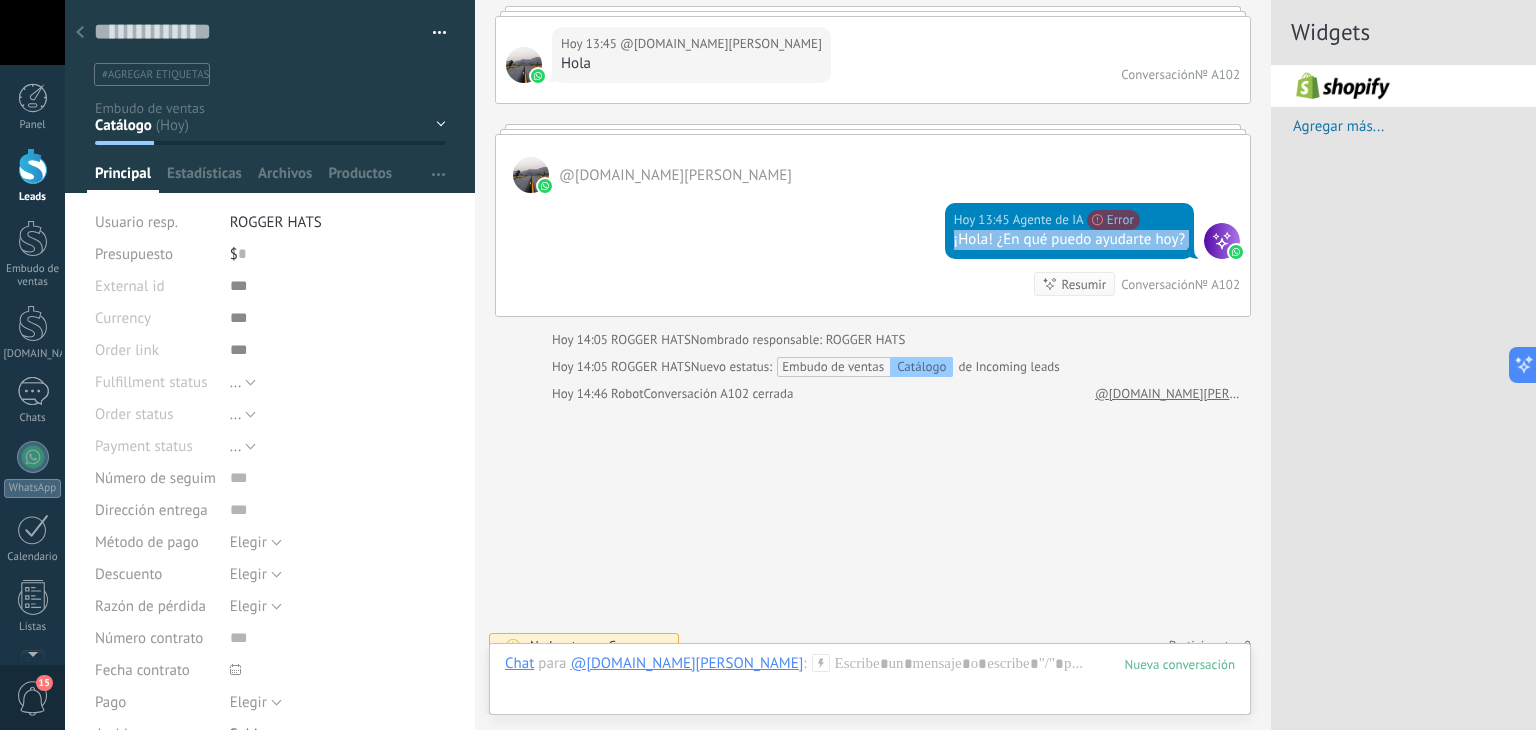 click on "¡Hola! ¿En qué puedo ayudarte hoy?" at bounding box center [1069, 240] 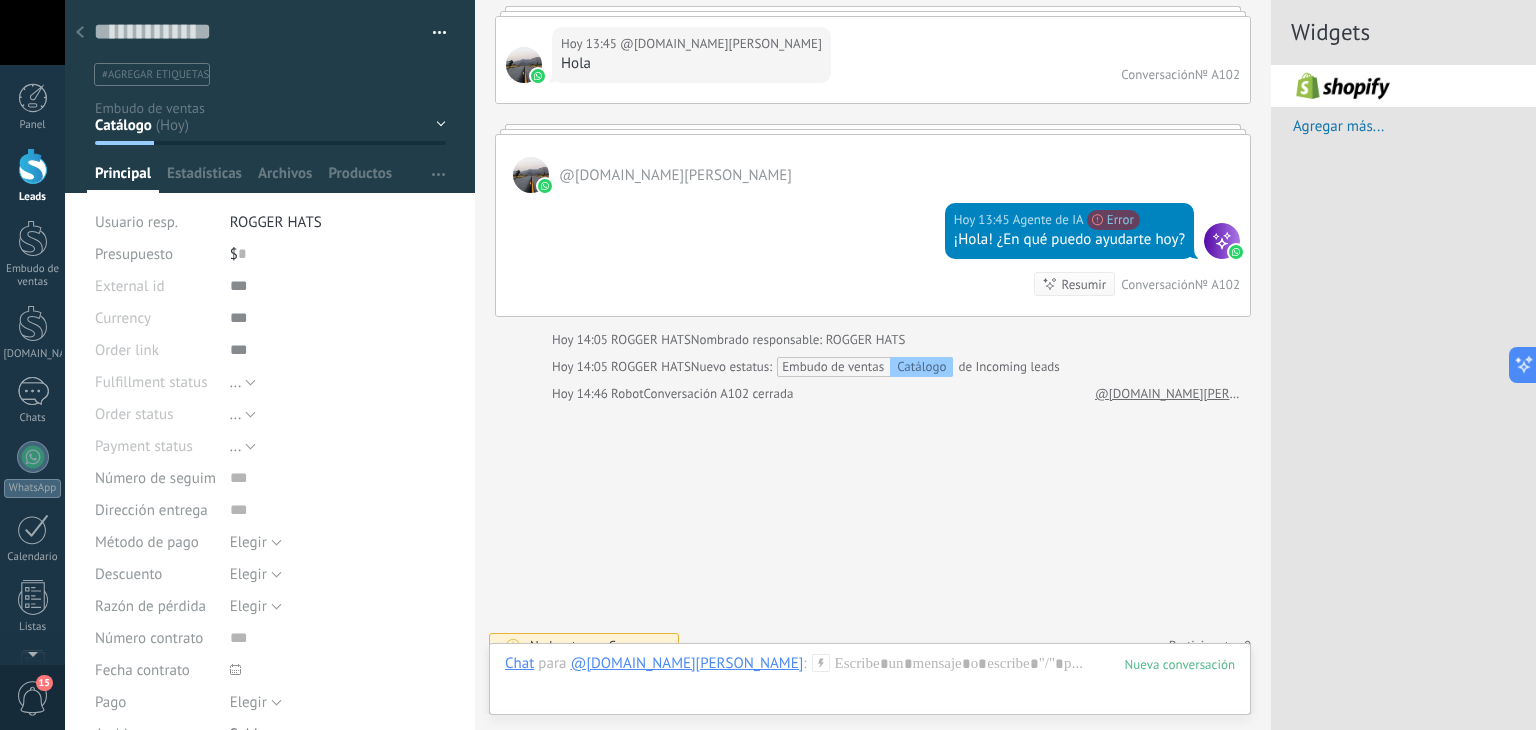 click on "Widgets
Dirección del cliente The work phone or email provided doesn’t match any of your Shopify Pedido más reciente The work phone or email provided doesn’t match any of your Shopify
Agregar más..." at bounding box center (1403, 365) 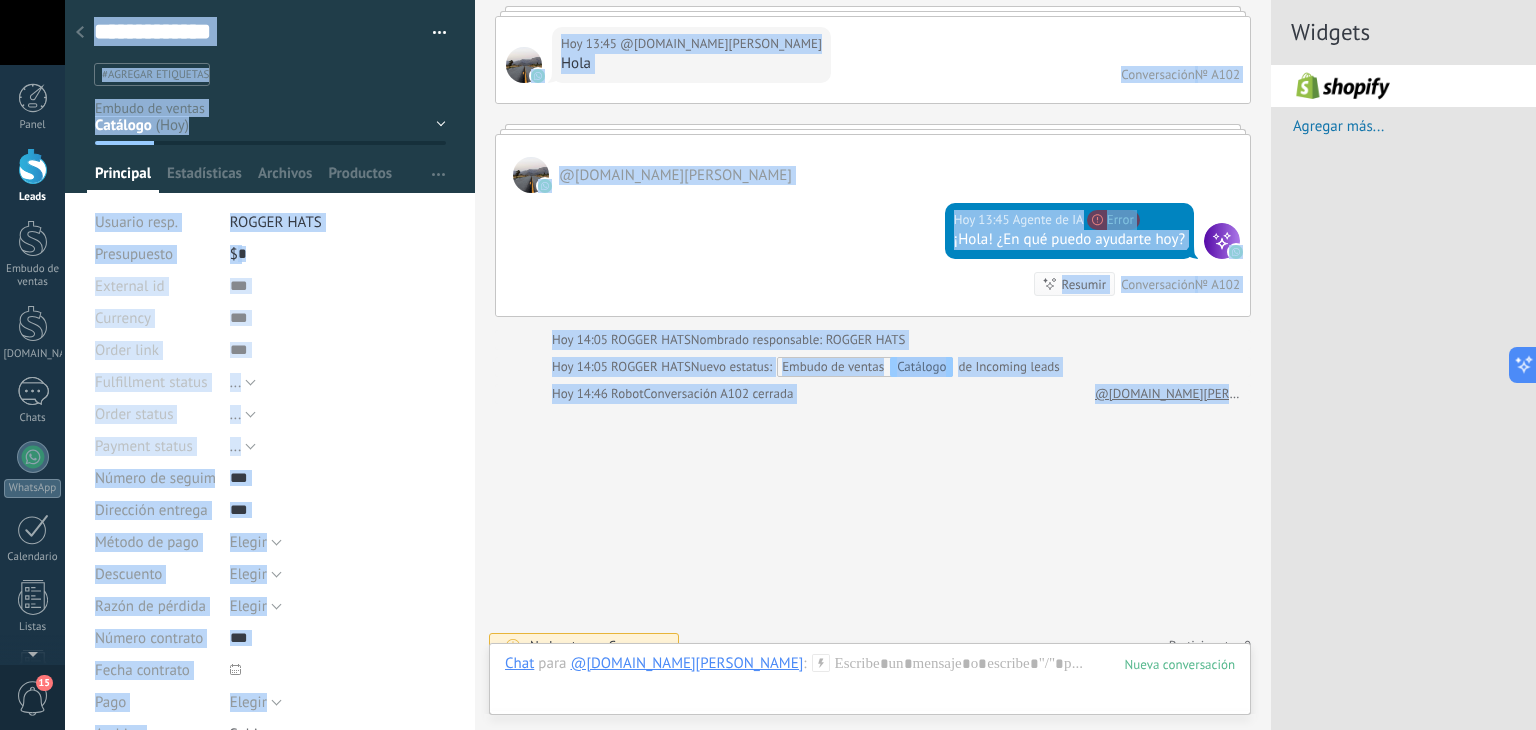 drag, startPoint x: 75, startPoint y: 36, endPoint x: 911, endPoint y: 628, distance: 1024.3827 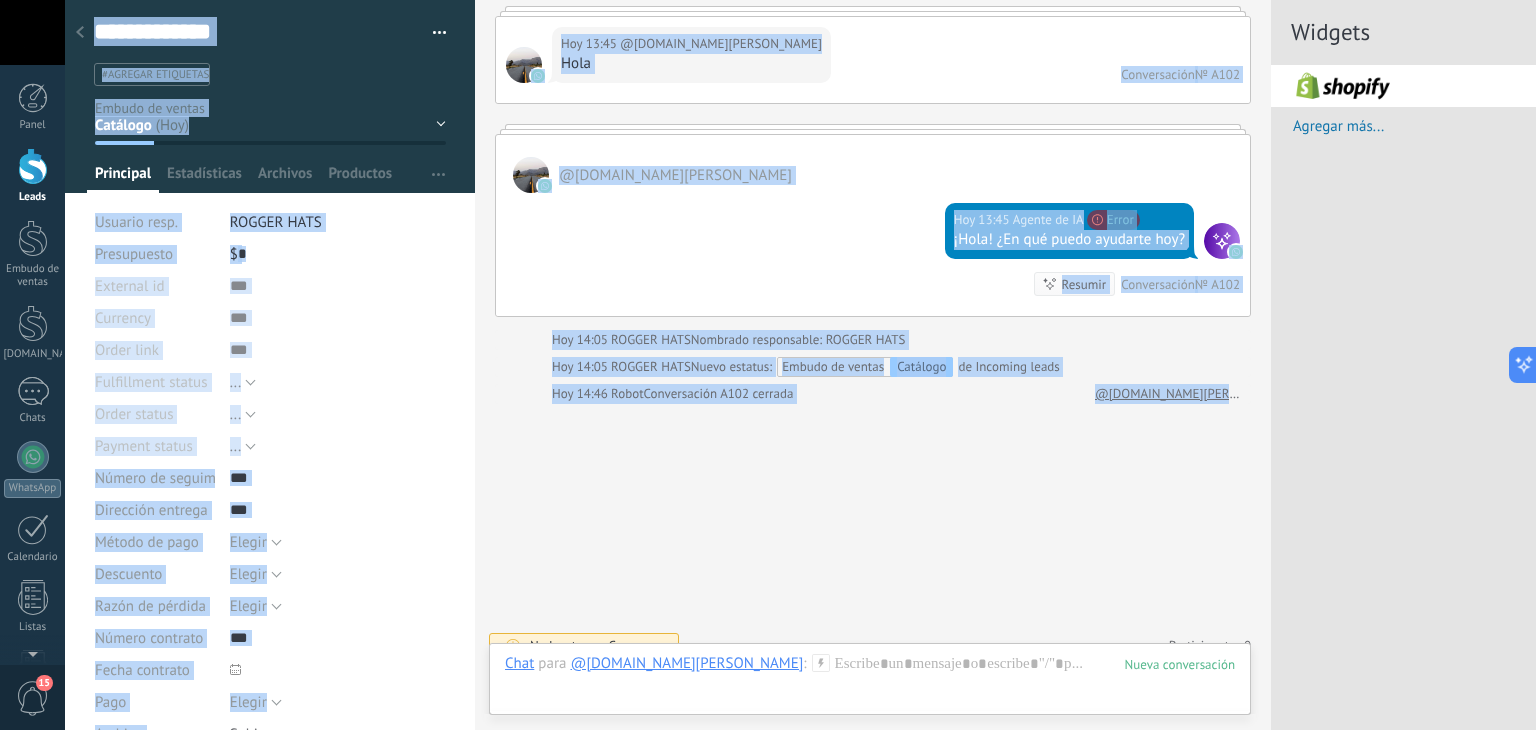 click on "Guardar y crear
Imprimir
Administrar etiquetas" at bounding box center [800, 365] 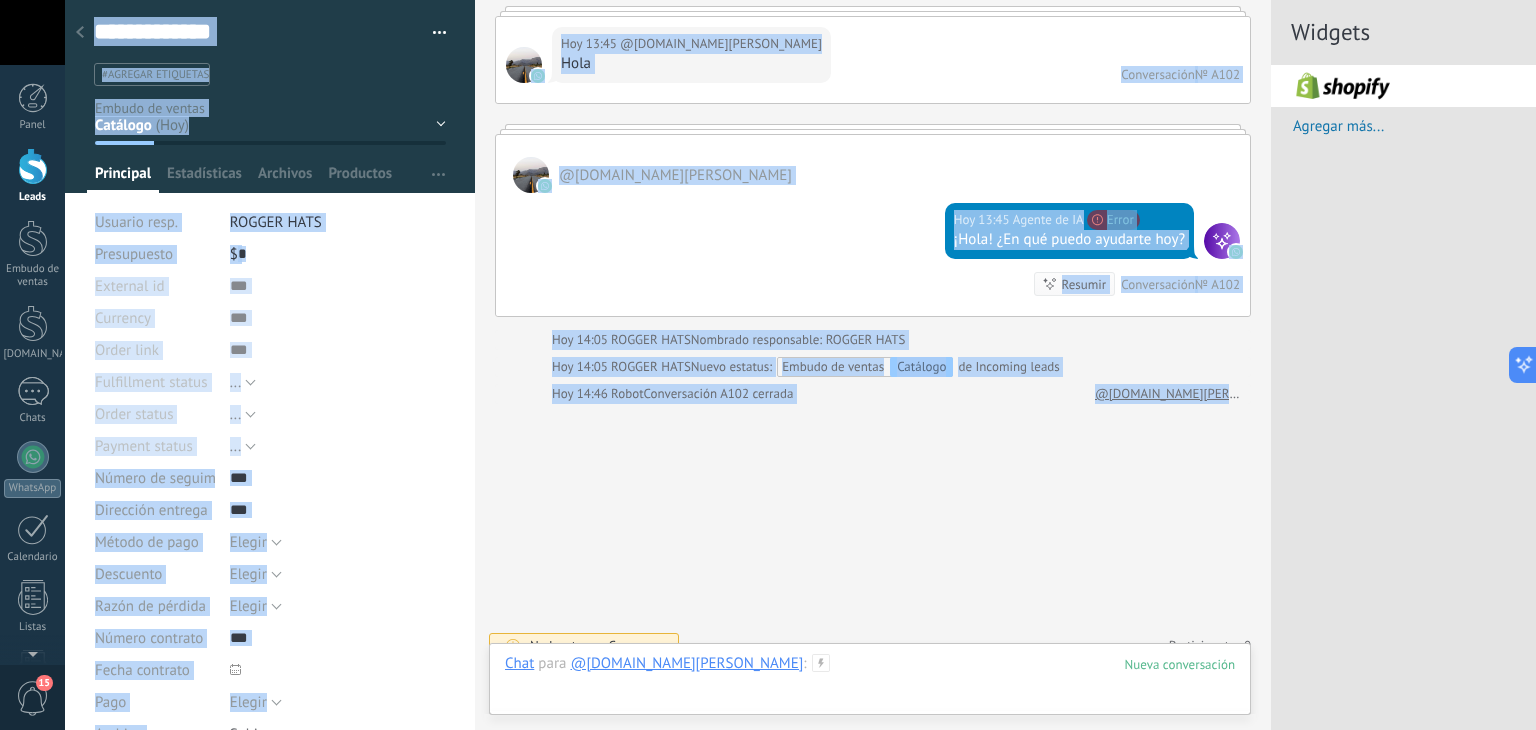 click at bounding box center (870, 684) 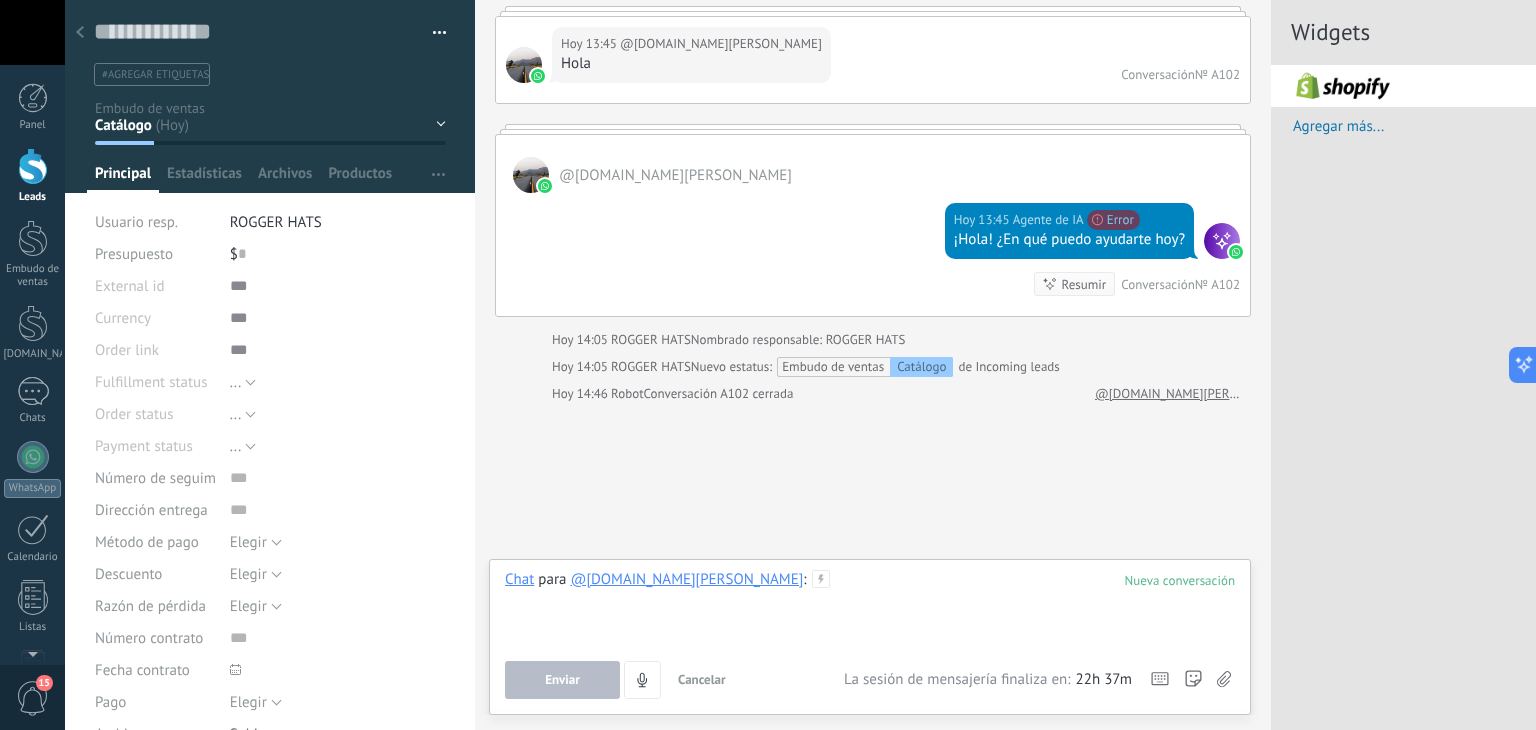 click at bounding box center (870, 608) 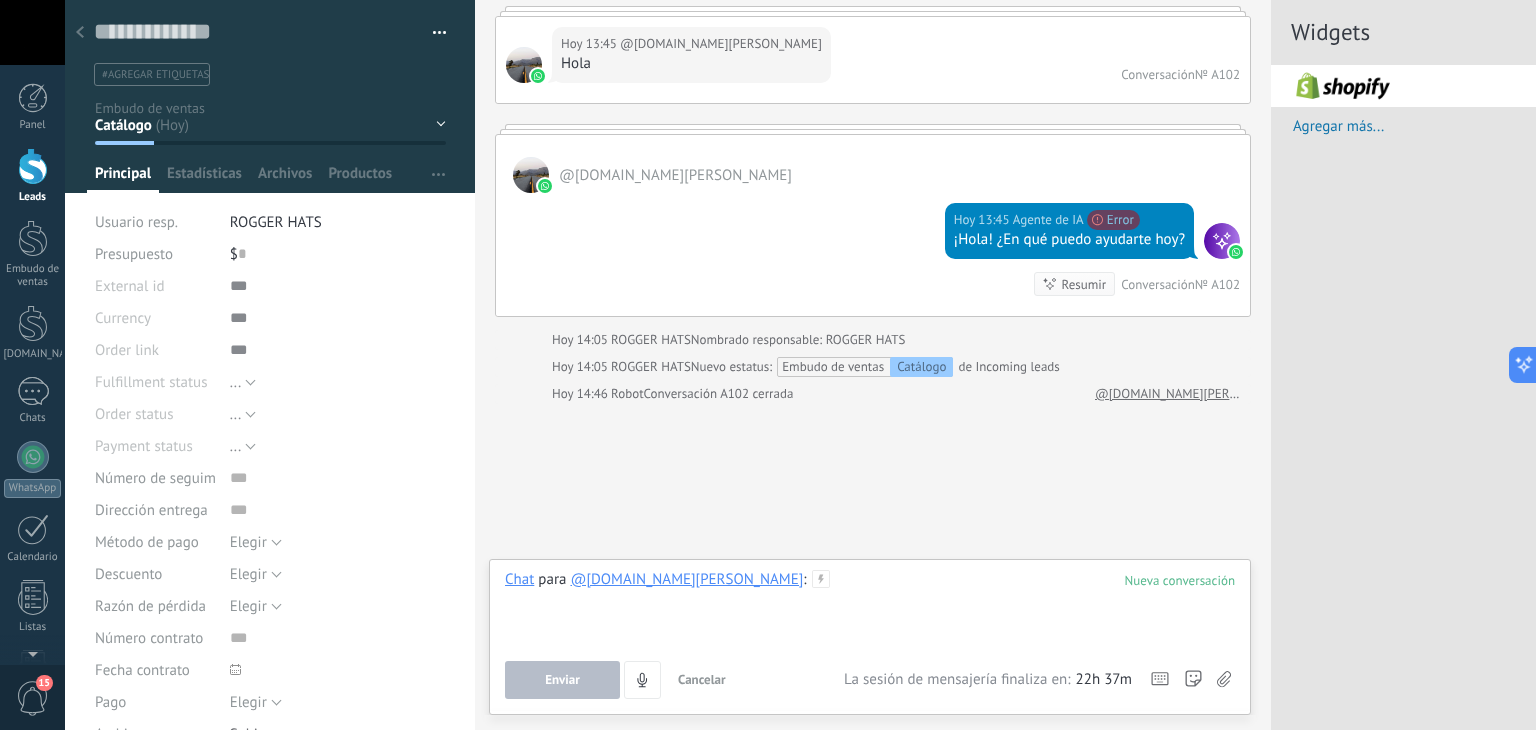 paste 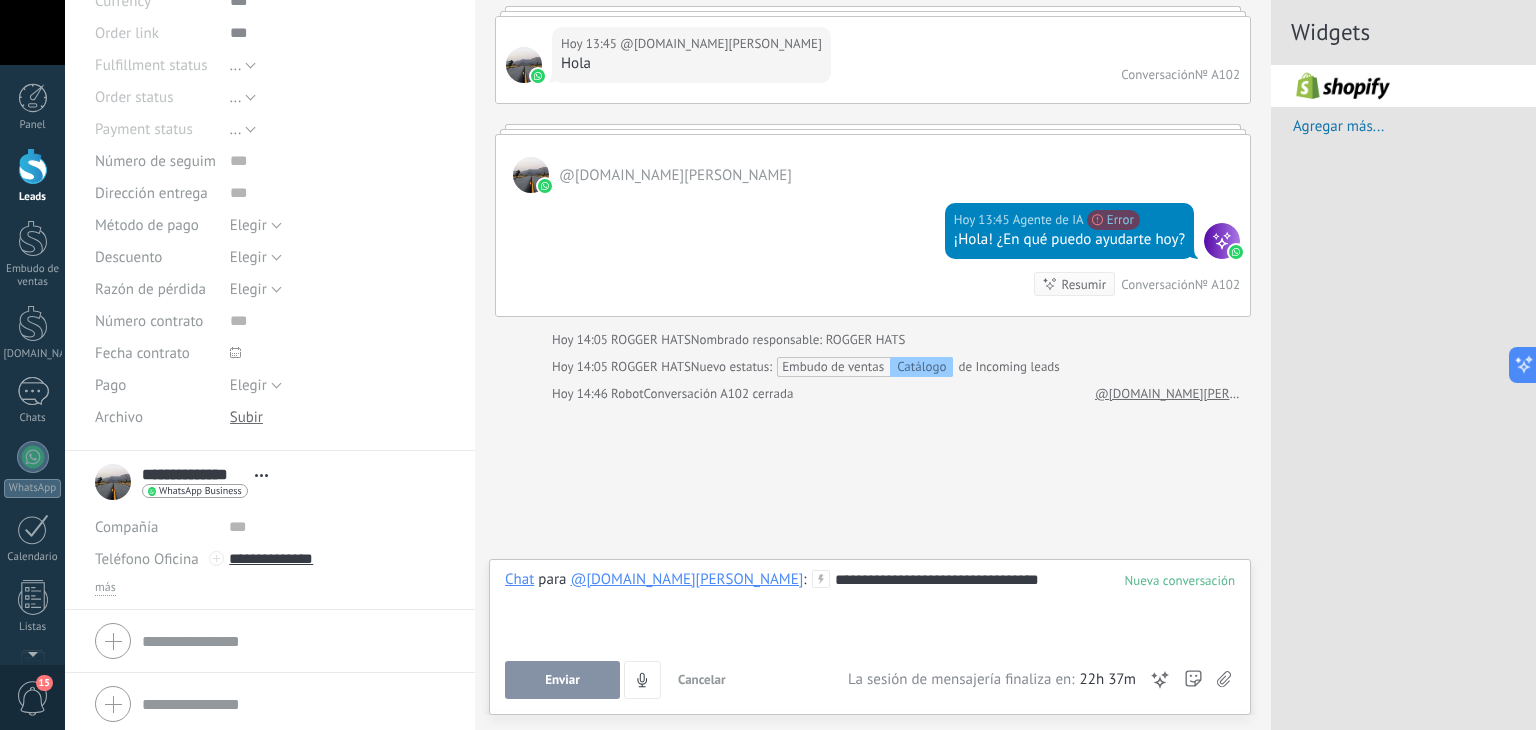 scroll, scrollTop: 323, scrollLeft: 0, axis: vertical 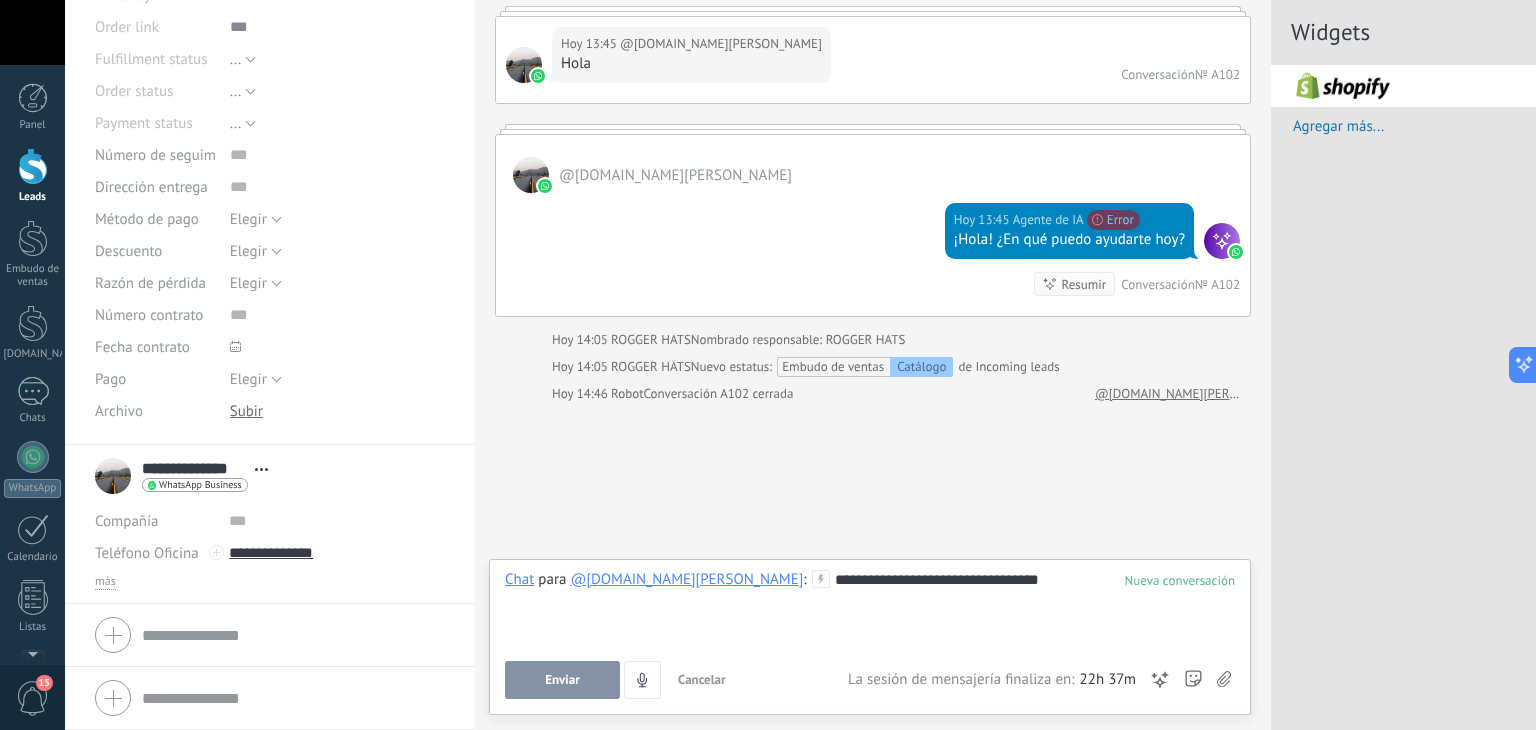 click on "Enviar" at bounding box center [562, 680] 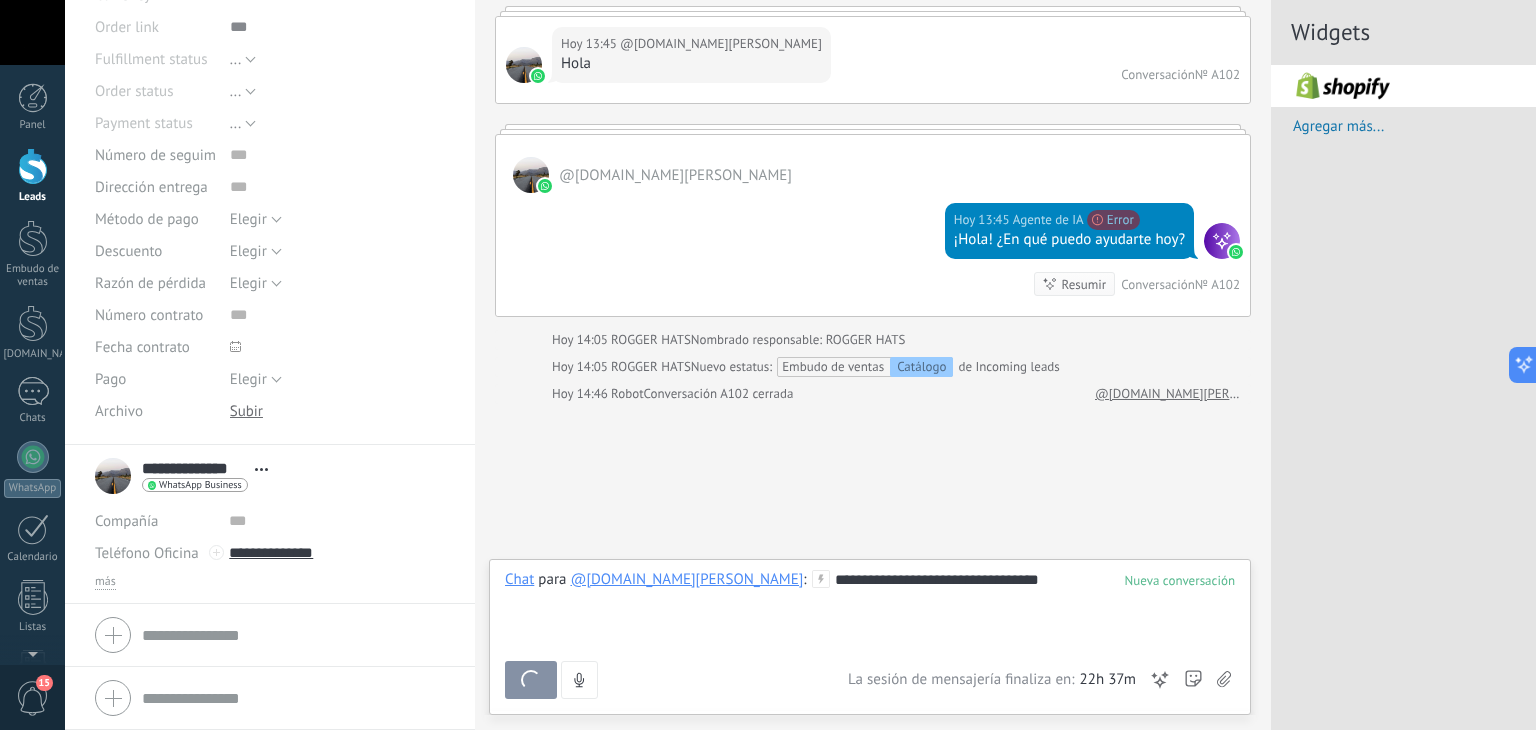 type 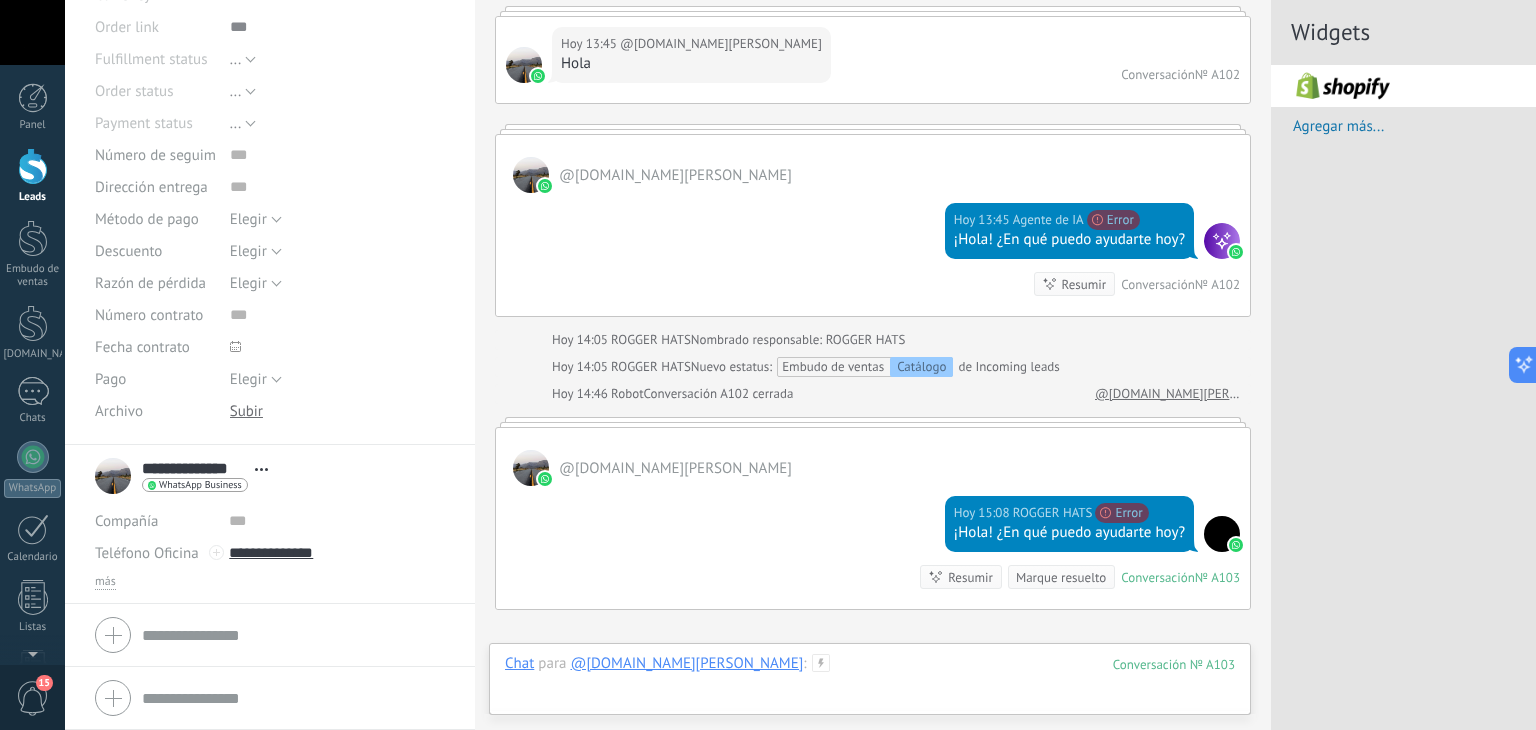 click at bounding box center (870, 684) 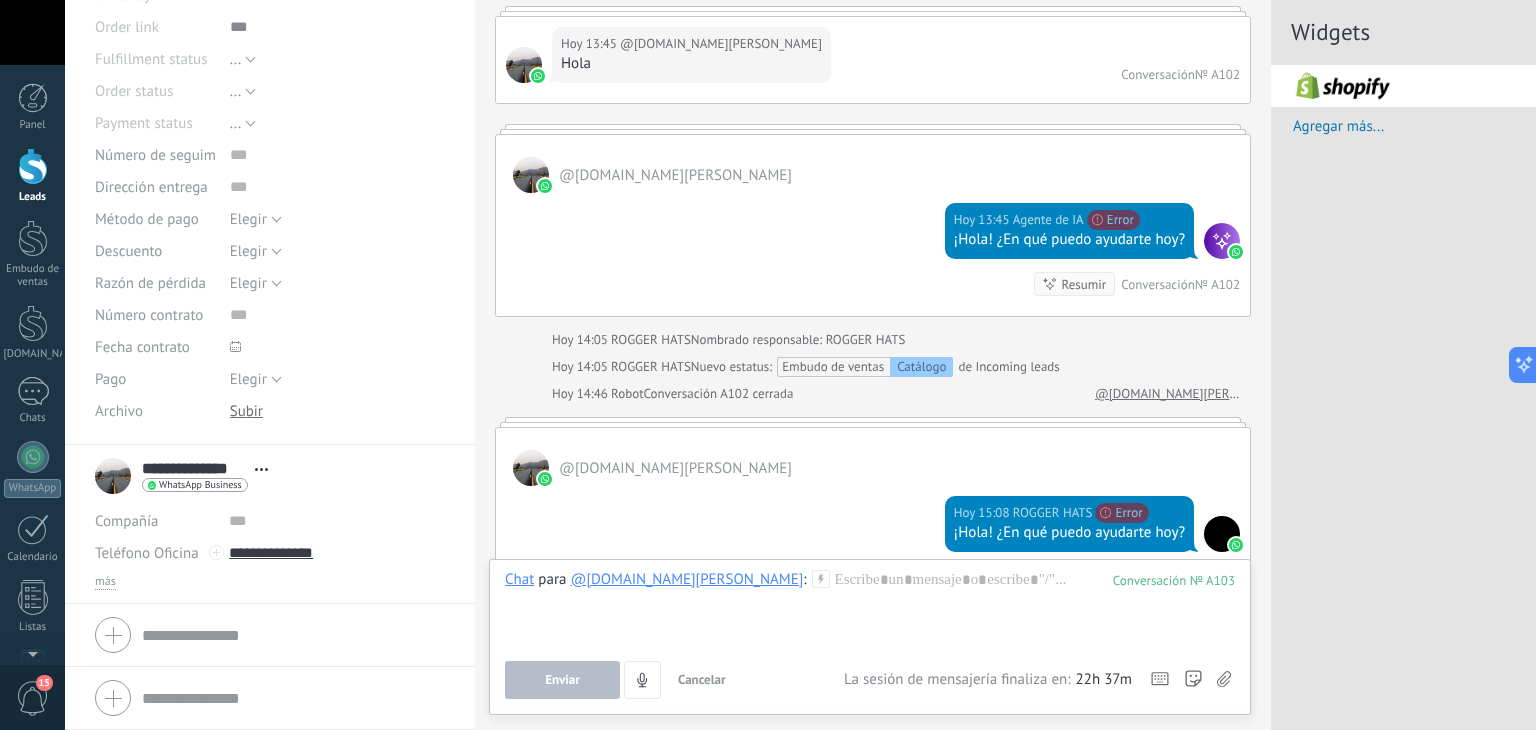 click on "@[DOMAIN_NAME]" at bounding box center [686, 579] 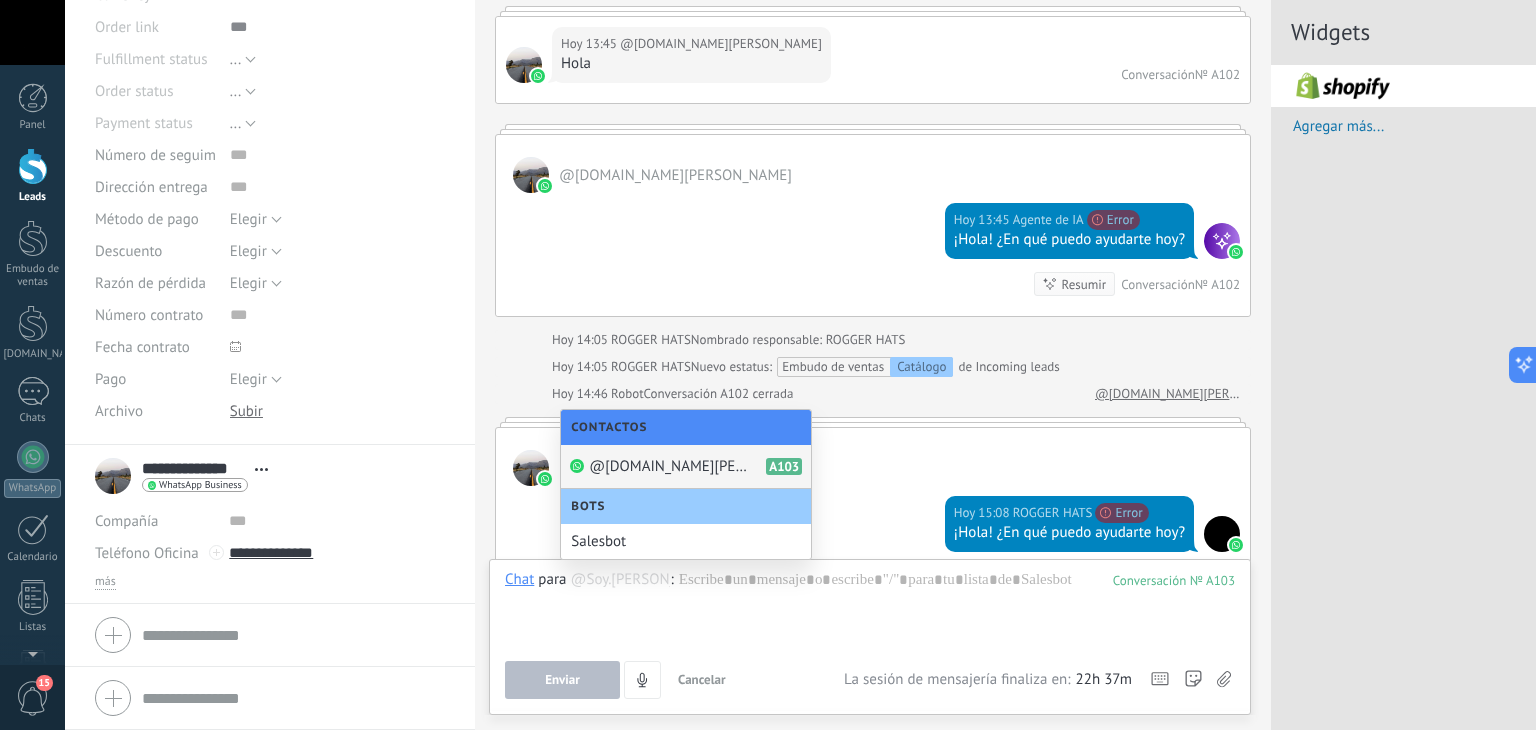 click on "@Soy.santy.art A103" at bounding box center (686, 467) 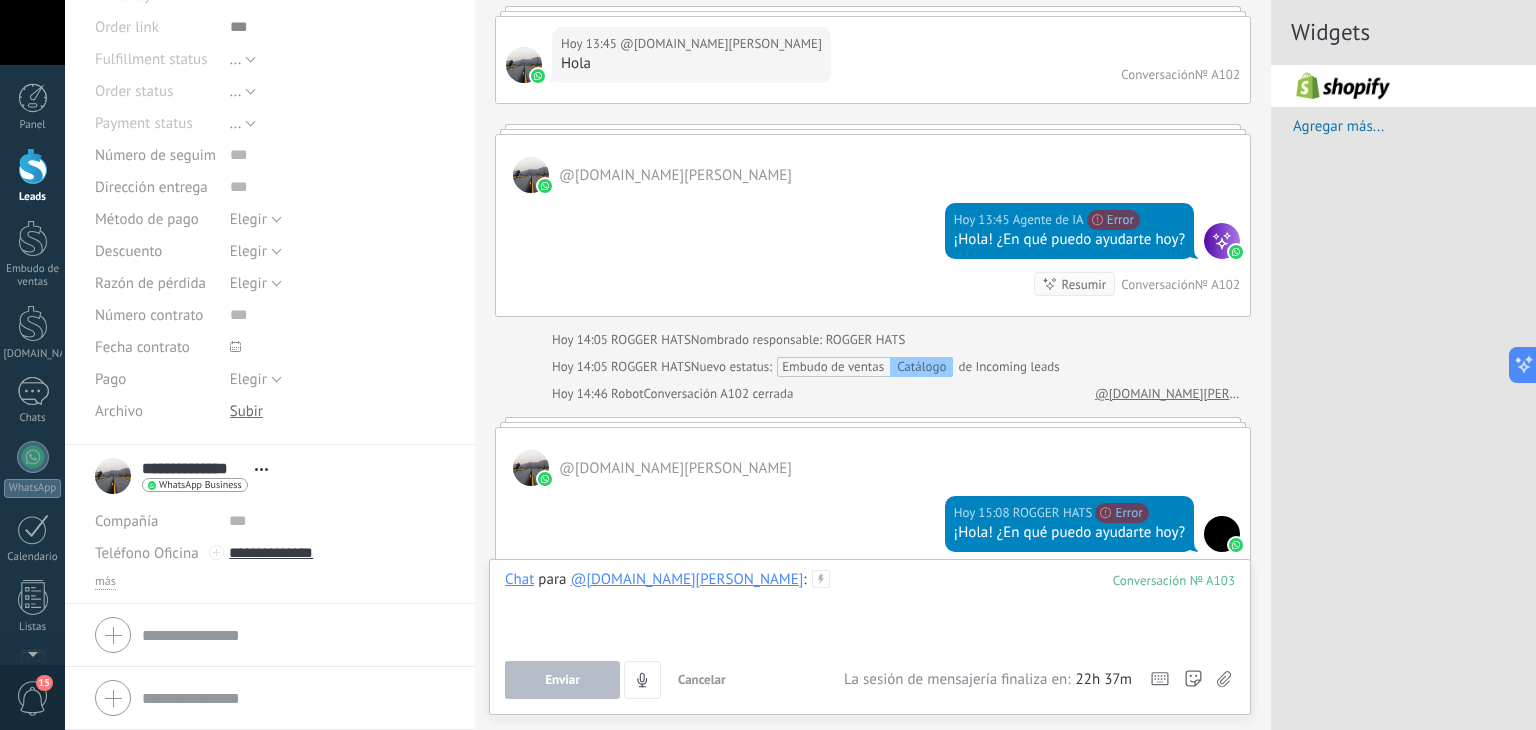 click at bounding box center [870, 608] 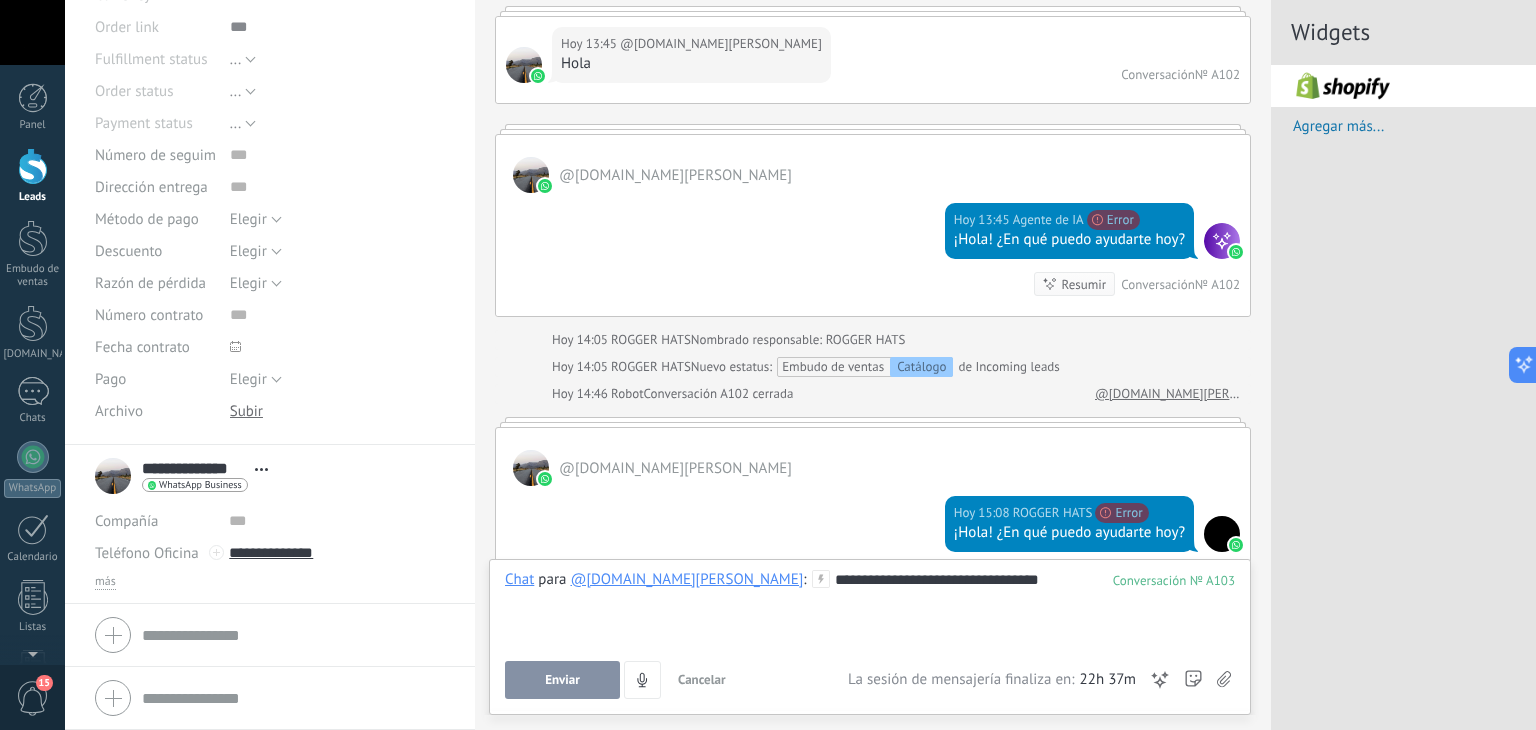 click on "Enviar" at bounding box center (562, 680) 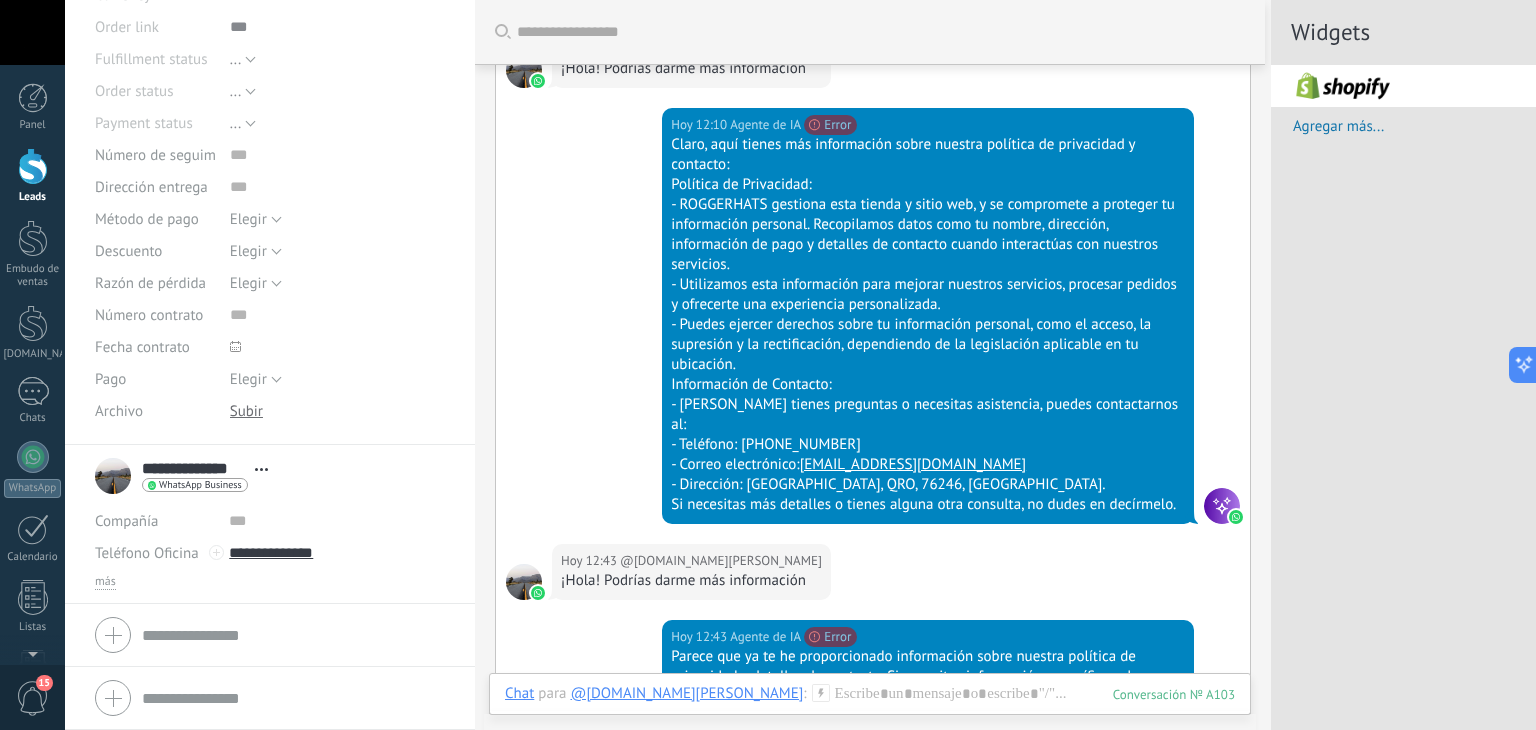 scroll, scrollTop: 444, scrollLeft: 0, axis: vertical 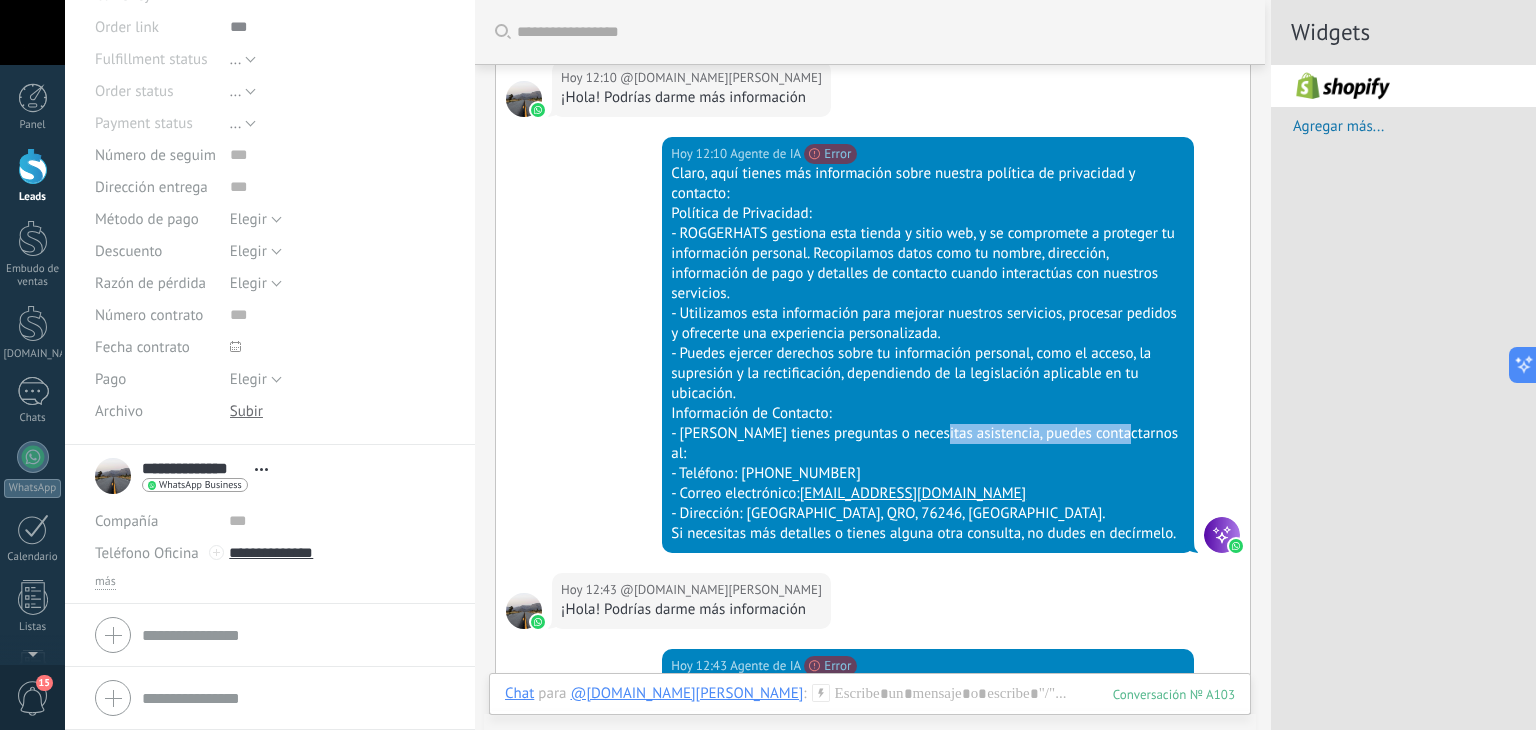 drag, startPoint x: 926, startPoint y: 438, endPoint x: 1099, endPoint y: 432, distance: 173.10402 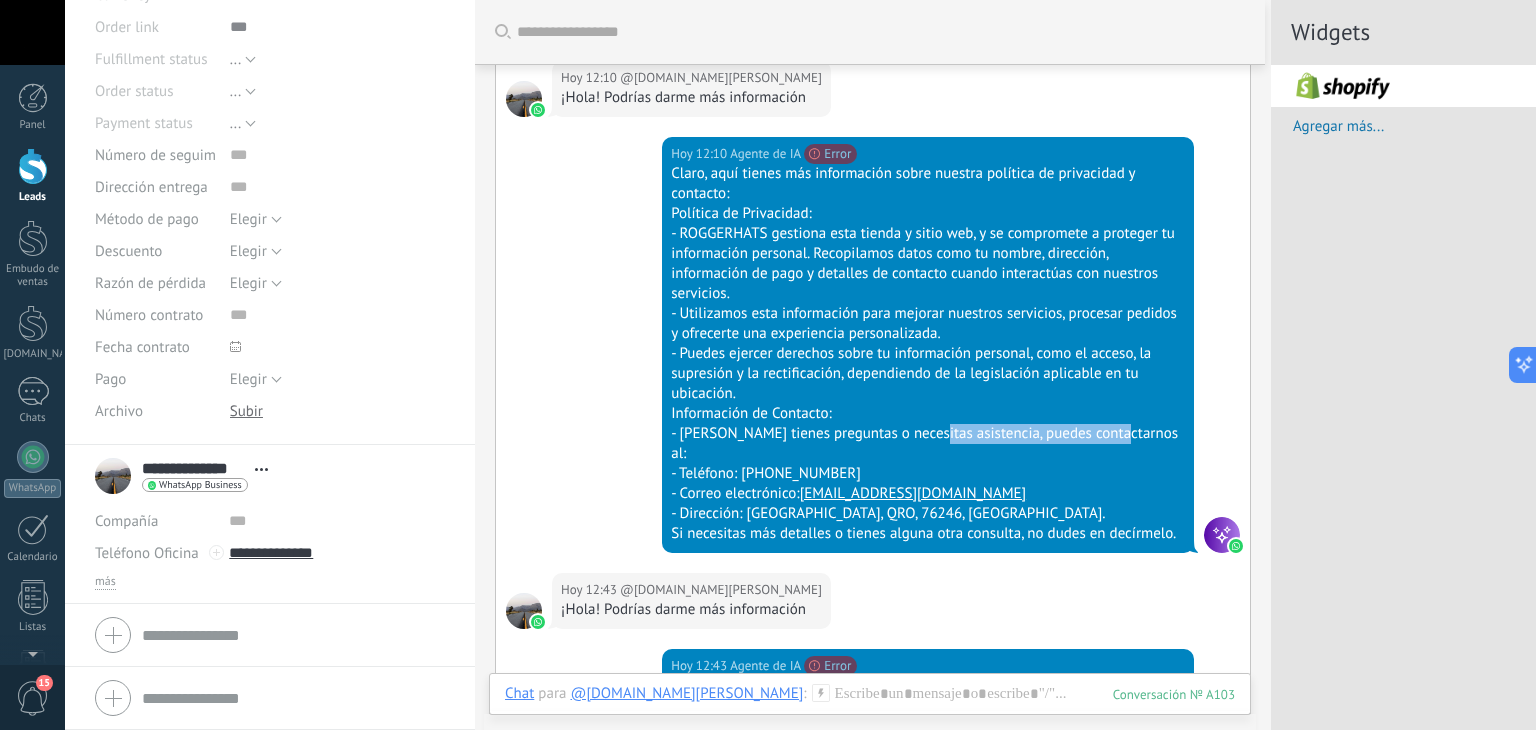 click on "- Si tienes preguntas o necesitas asistencia, puedes contactarnos al:" at bounding box center [928, 444] 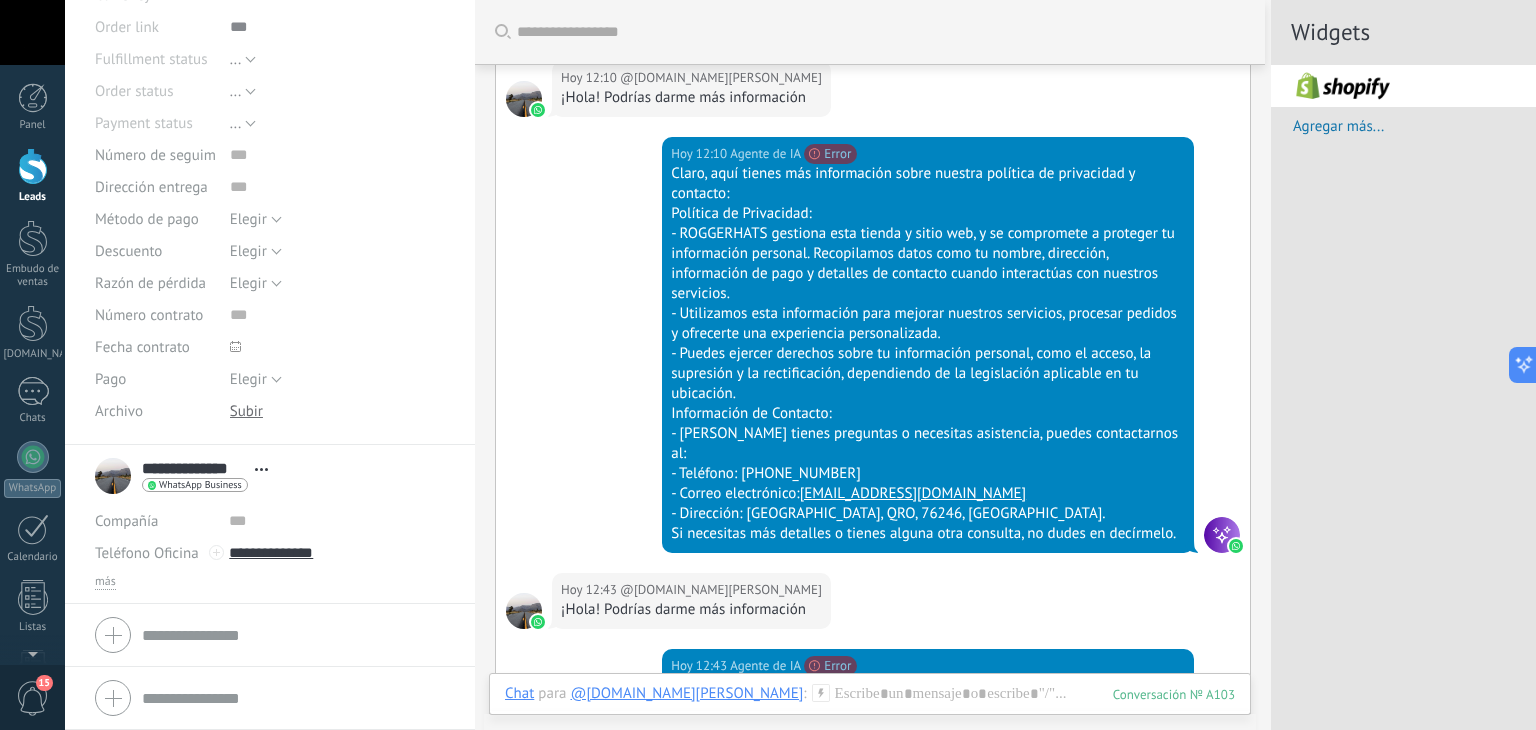 click on "Información de Contacto:" at bounding box center [928, 414] 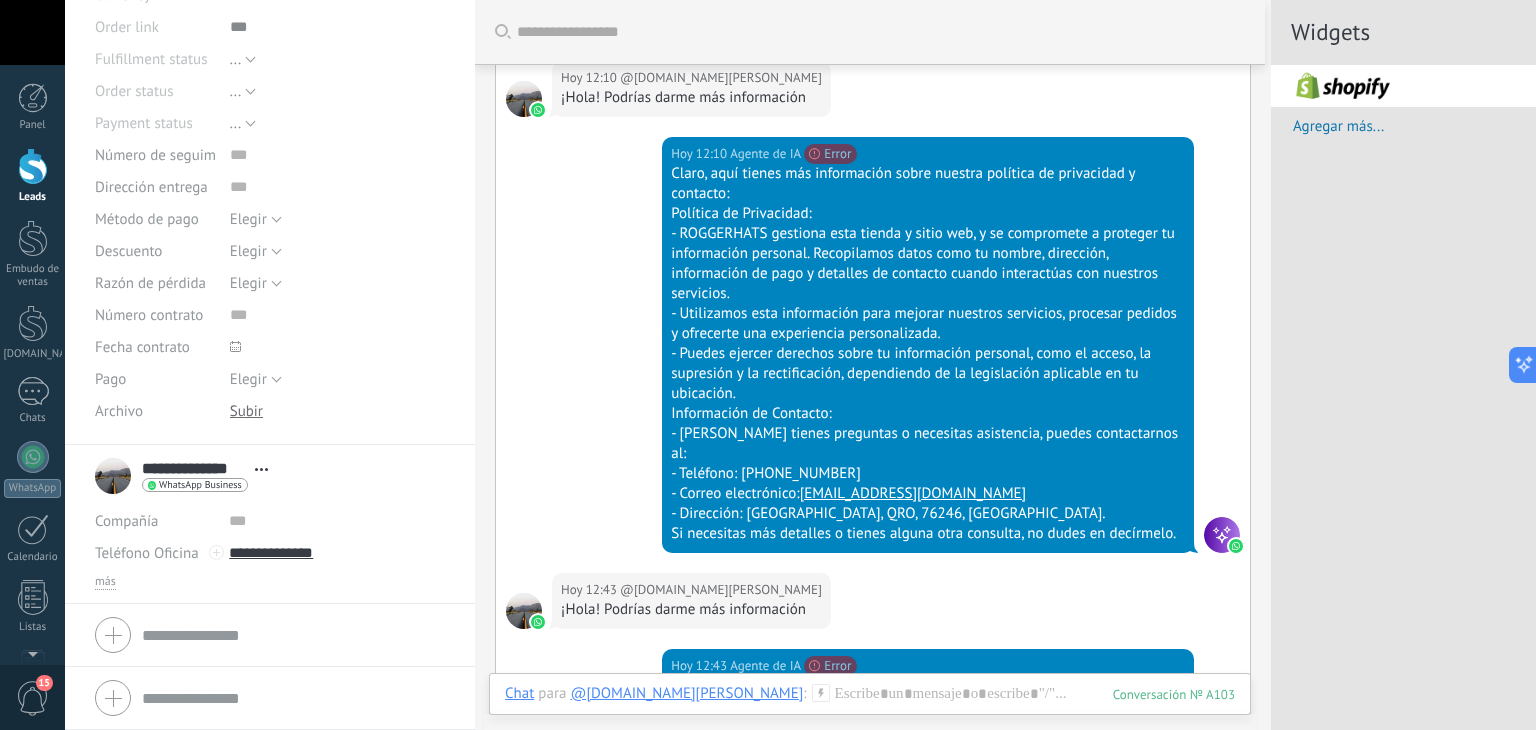 click on "- Utilizamos esta información para mejorar nuestros servicios, procesar pedidos y ofrecerte una experiencia personalizada." at bounding box center (928, 324) 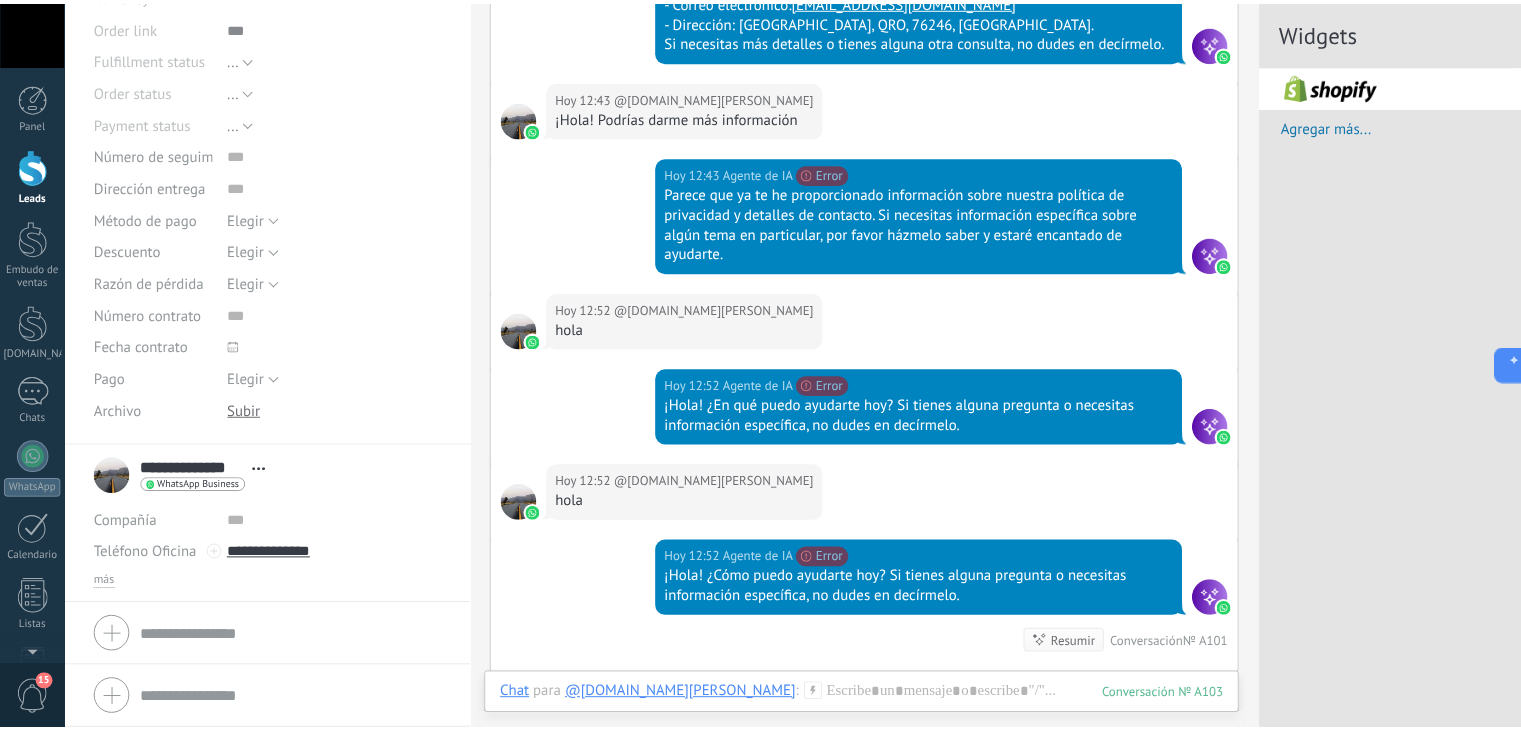 scroll, scrollTop: 944, scrollLeft: 0, axis: vertical 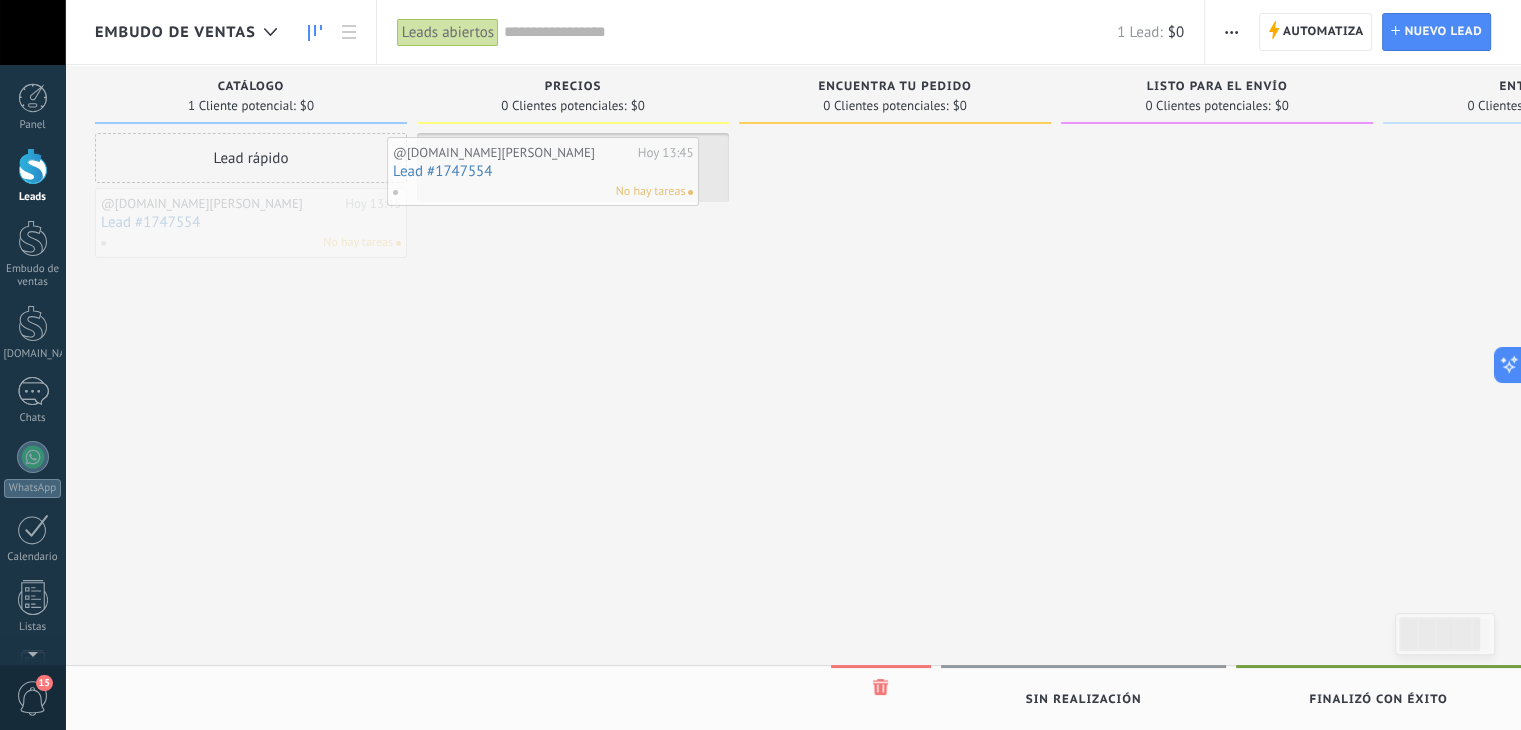 drag, startPoint x: 228, startPoint y: 197, endPoint x: 520, endPoint y: 146, distance: 296.42032 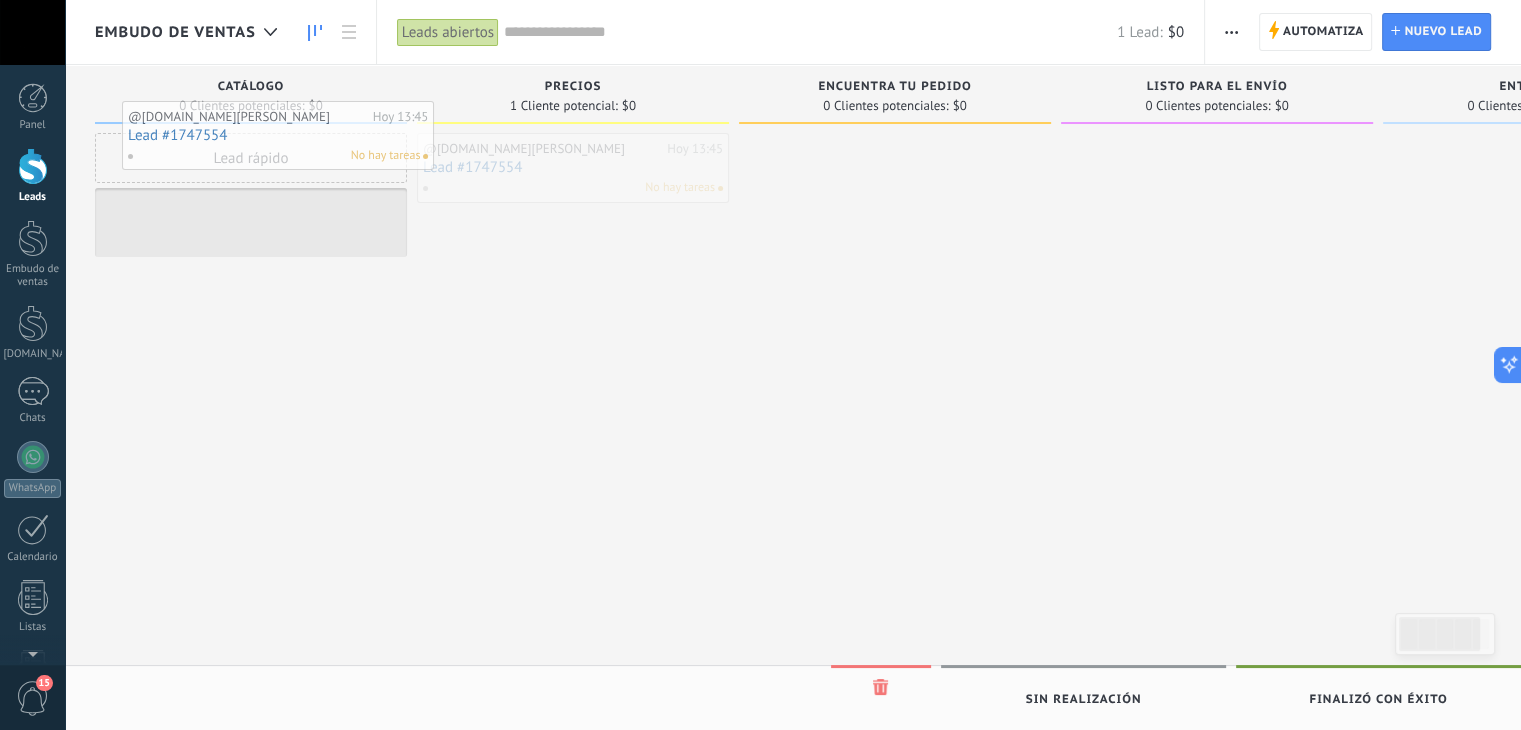 drag, startPoint x: 572, startPoint y: 161, endPoint x: 264, endPoint y: 129, distance: 309.65787 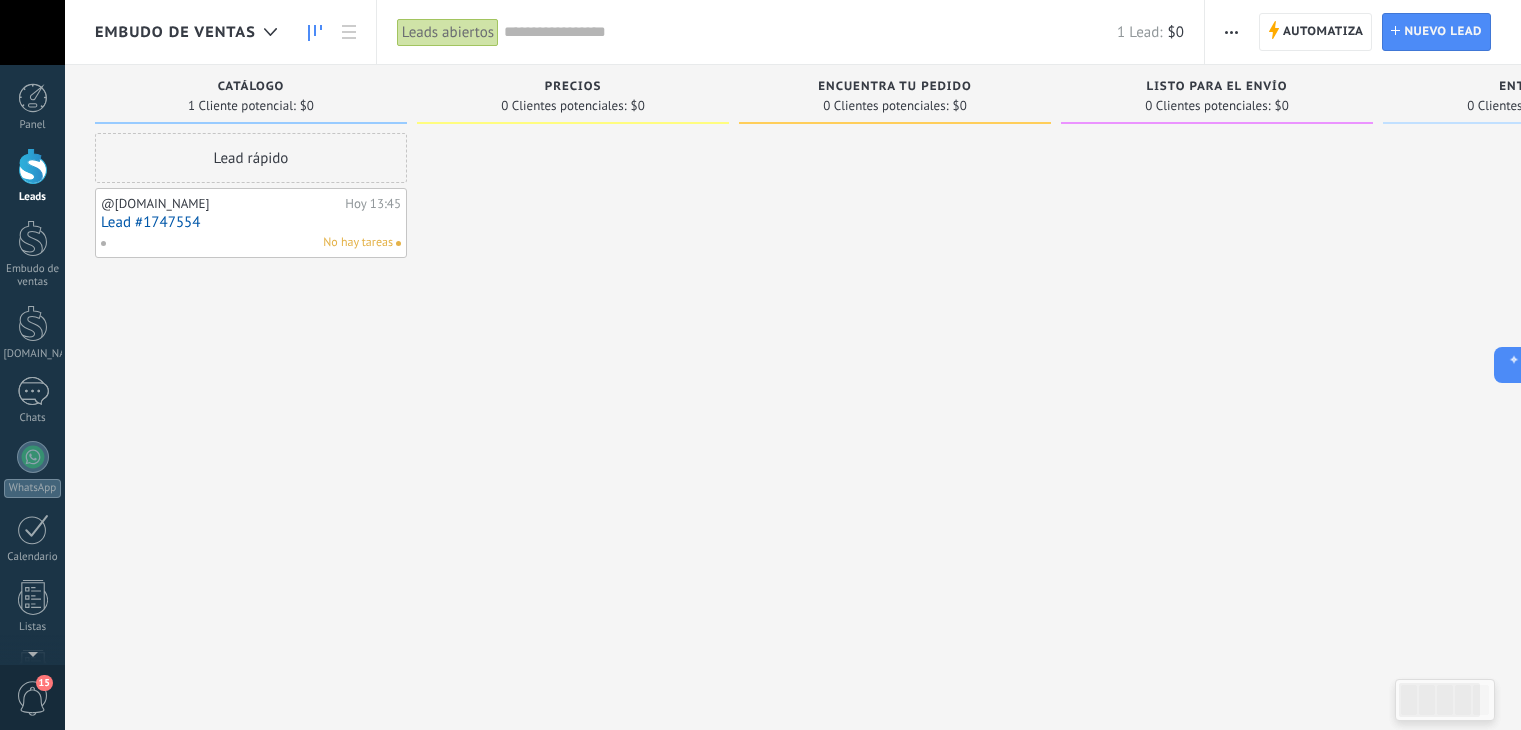 scroll, scrollTop: 0, scrollLeft: 0, axis: both 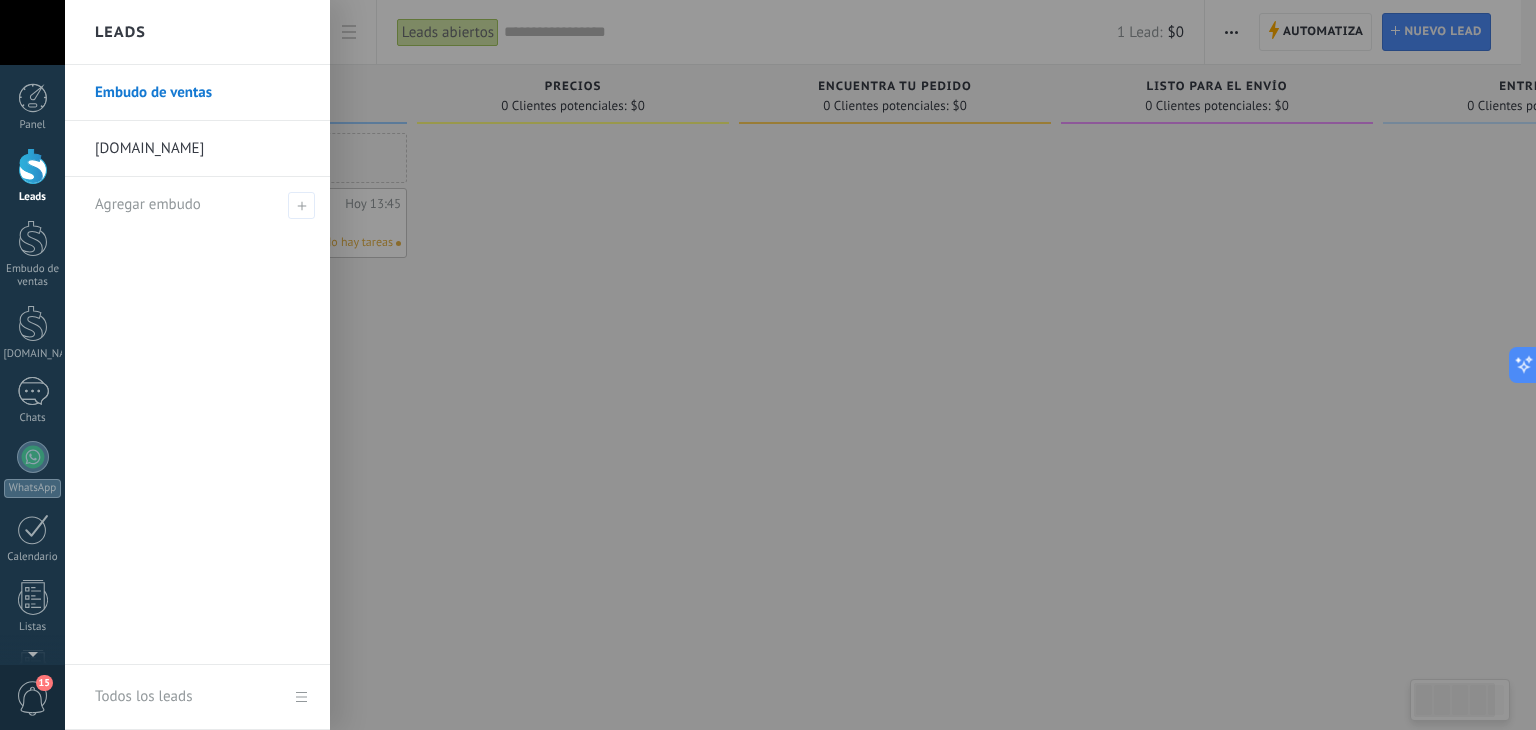 click on "Embudo de ventas" at bounding box center (202, 93) 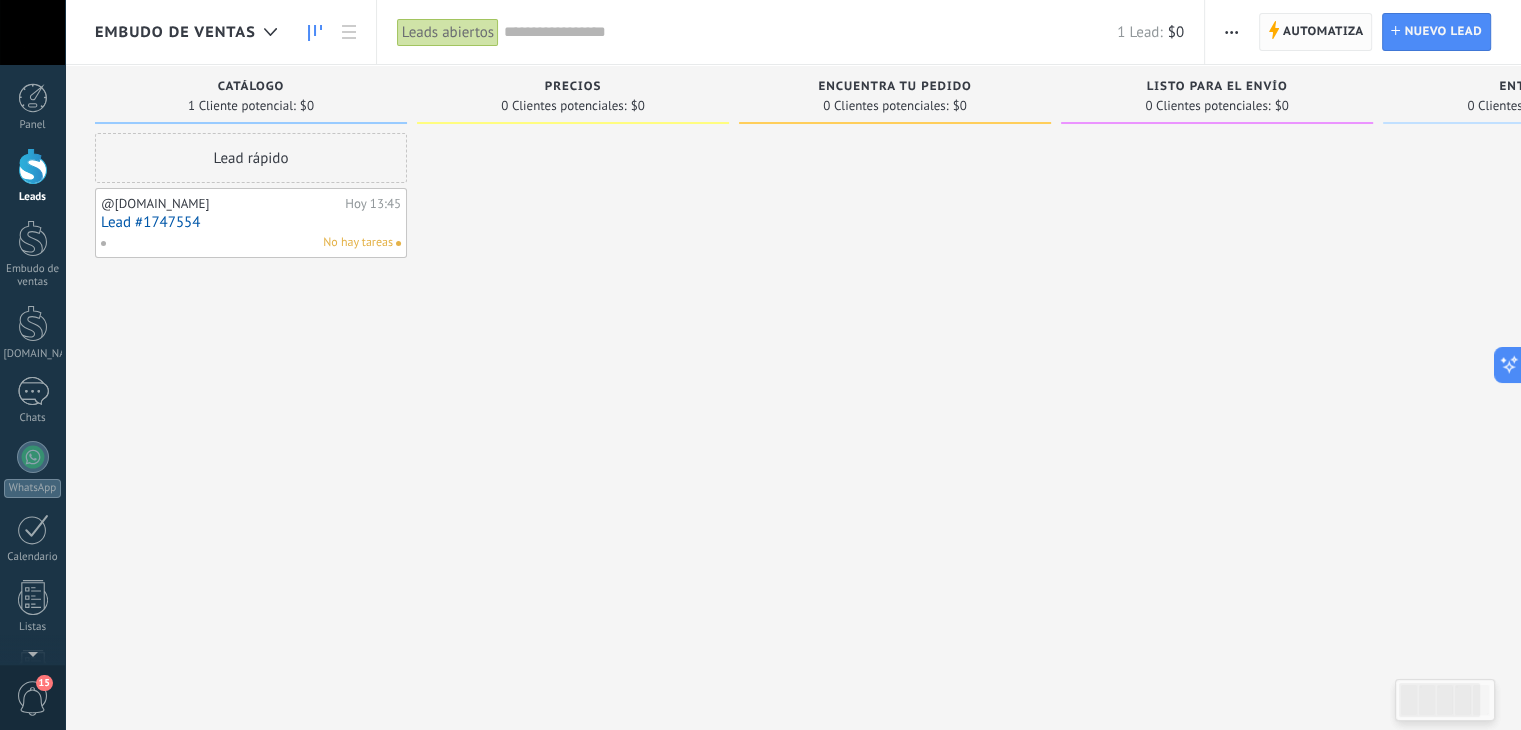 click on "Automatiza" at bounding box center (1323, 32) 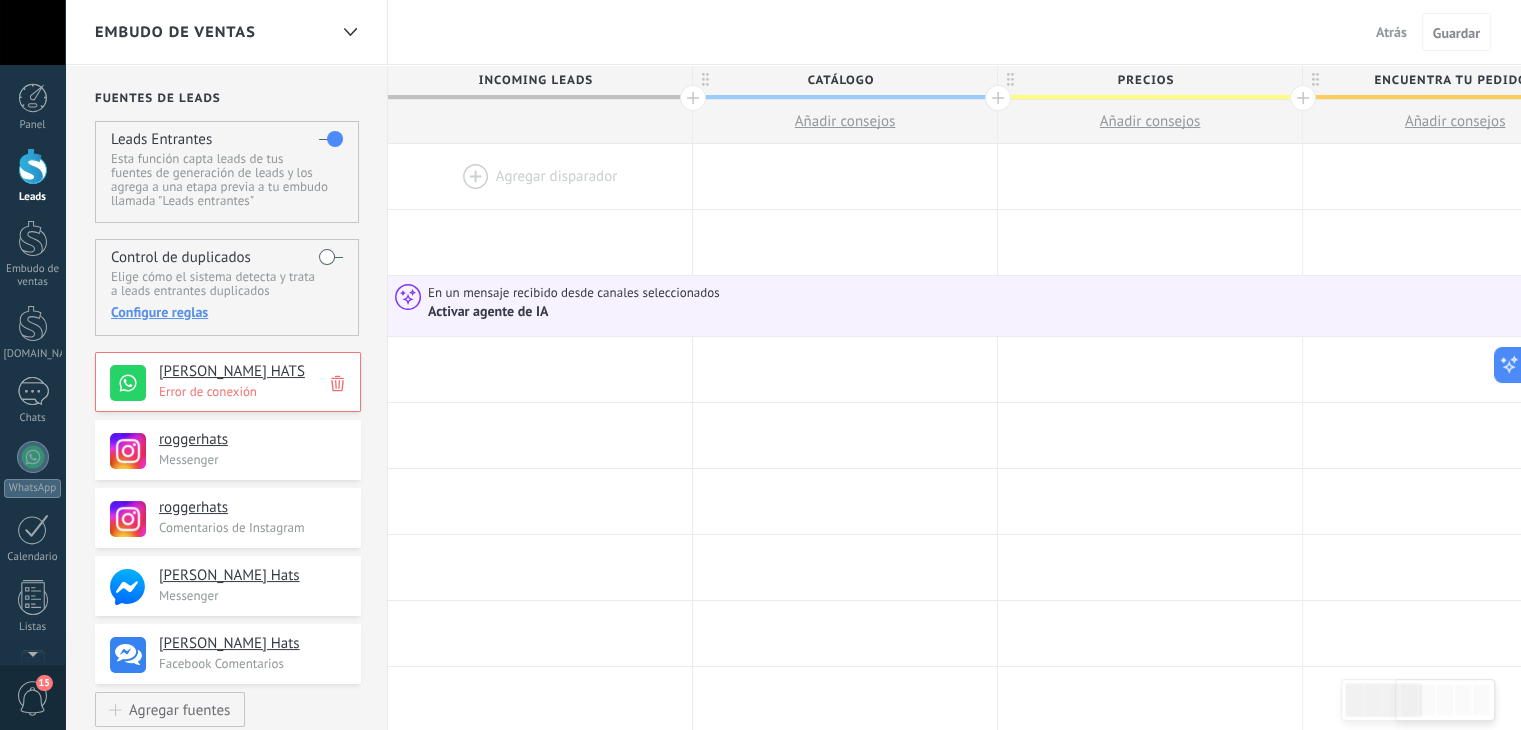 click at bounding box center [331, 257] 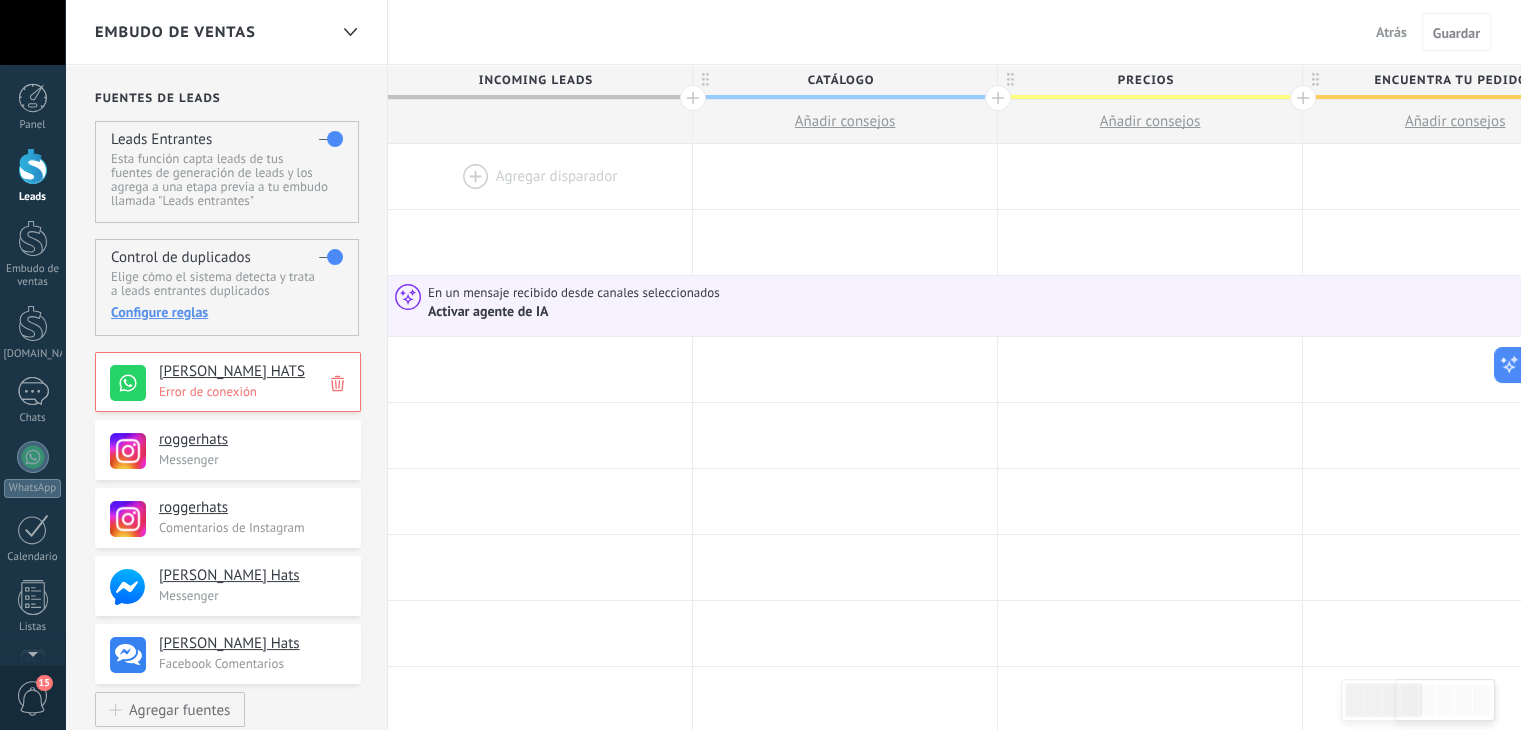 click on "Configure reglas" at bounding box center [226, 312] 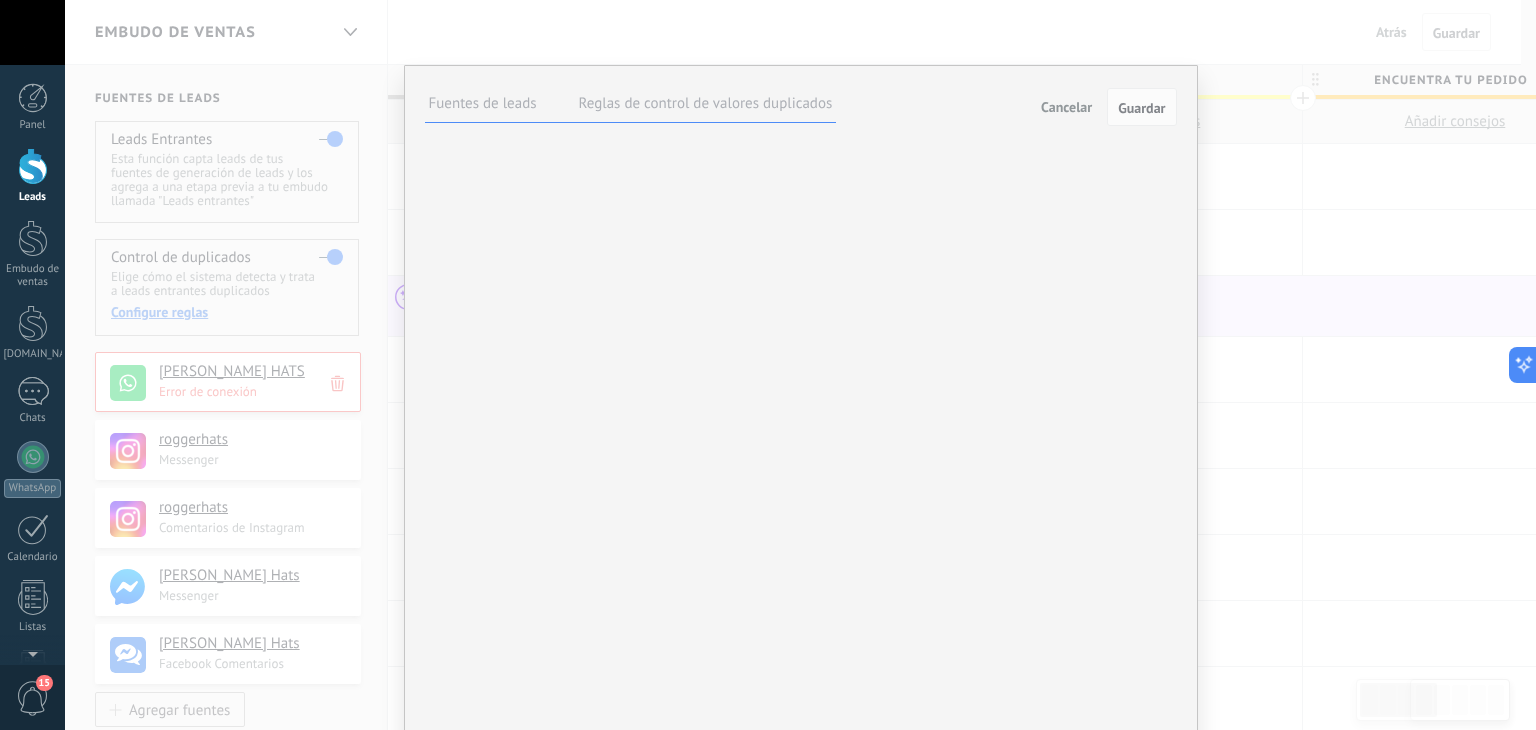 click on "Reglas de control de valores duplicados" at bounding box center [706, 103] 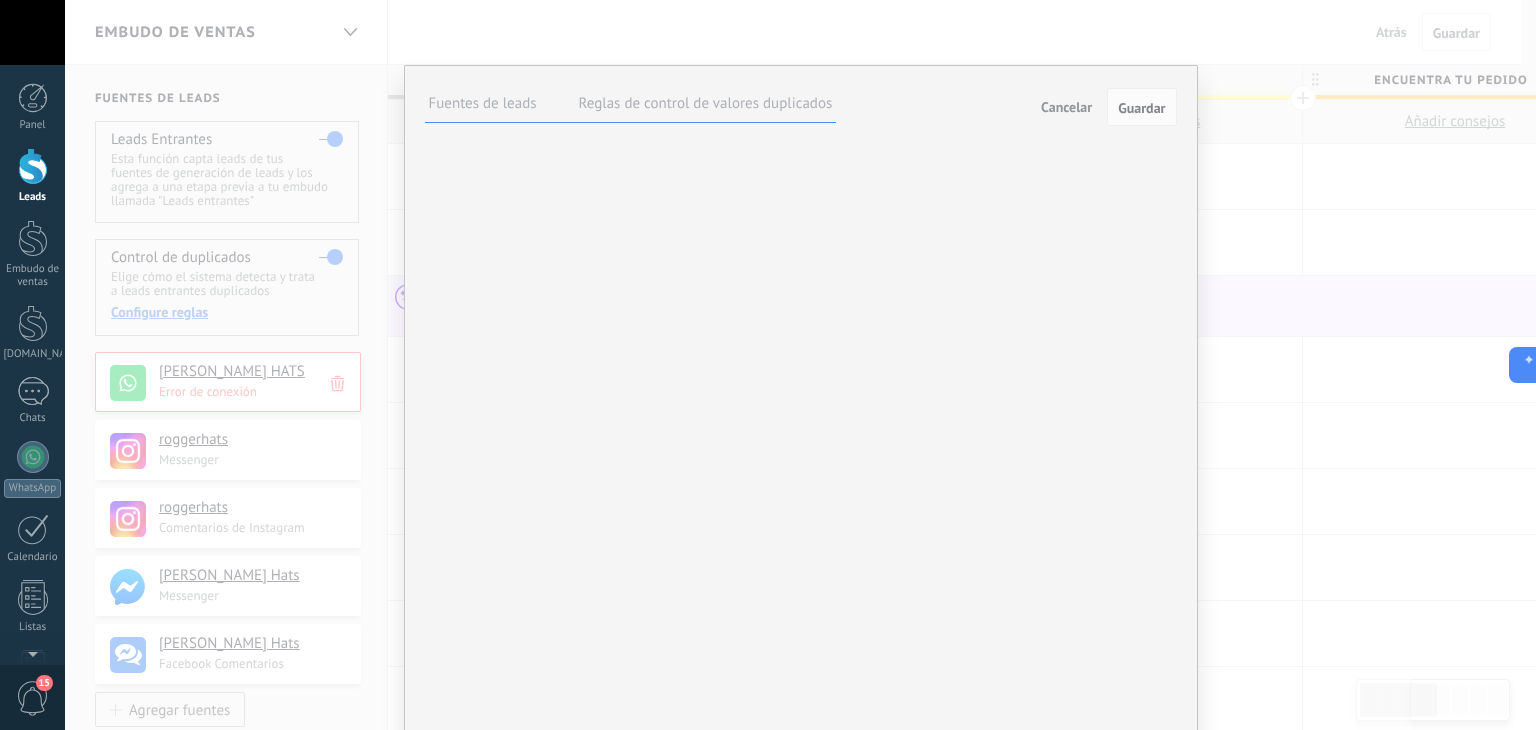 click on "Incoming leads Catálogo  Precios Encuentra tu pedido  Listo para el envío Entregado Pedido completado Pedido abandonado" at bounding box center [0, 0] 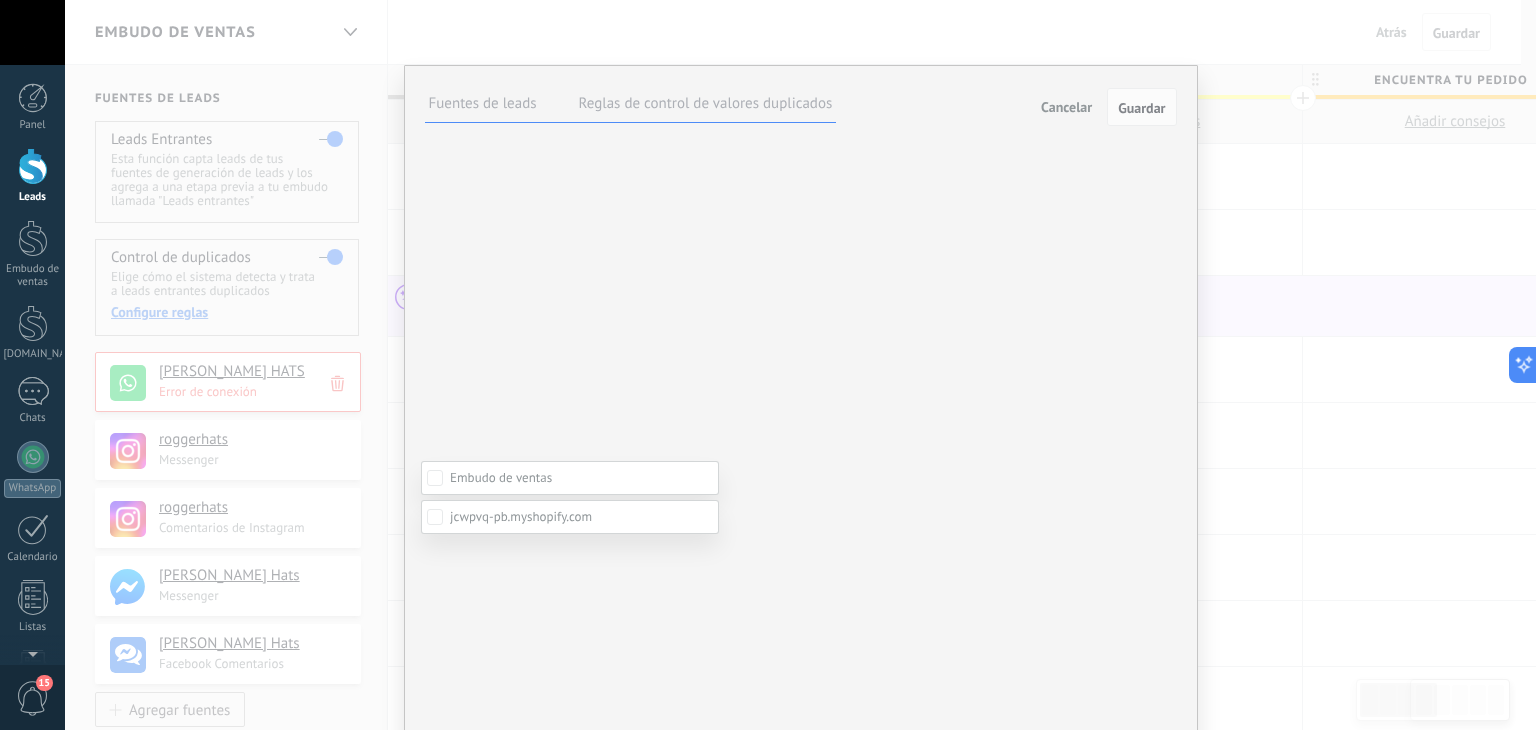 click at bounding box center [800, 365] 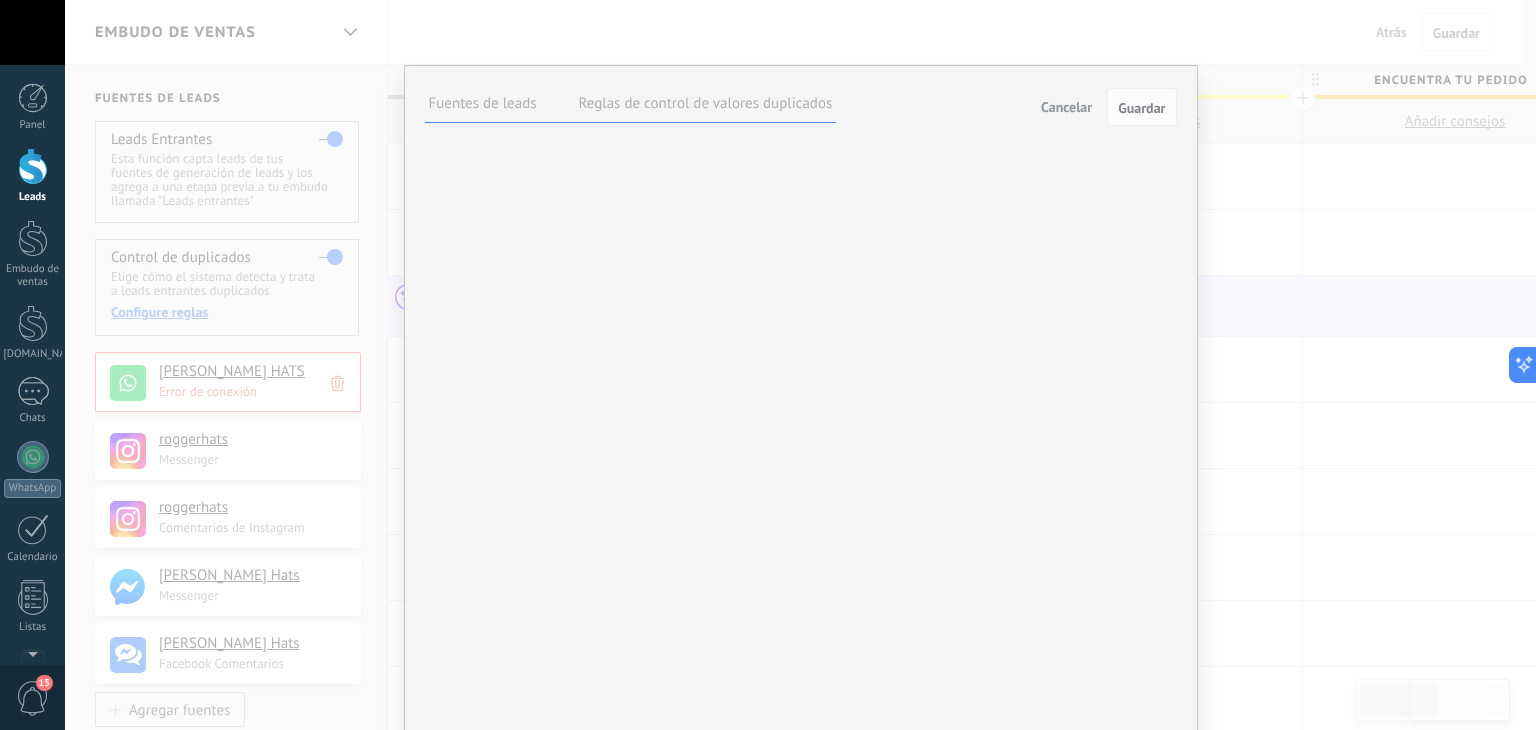 click on "Agregar un campo" at bounding box center [0, 0] 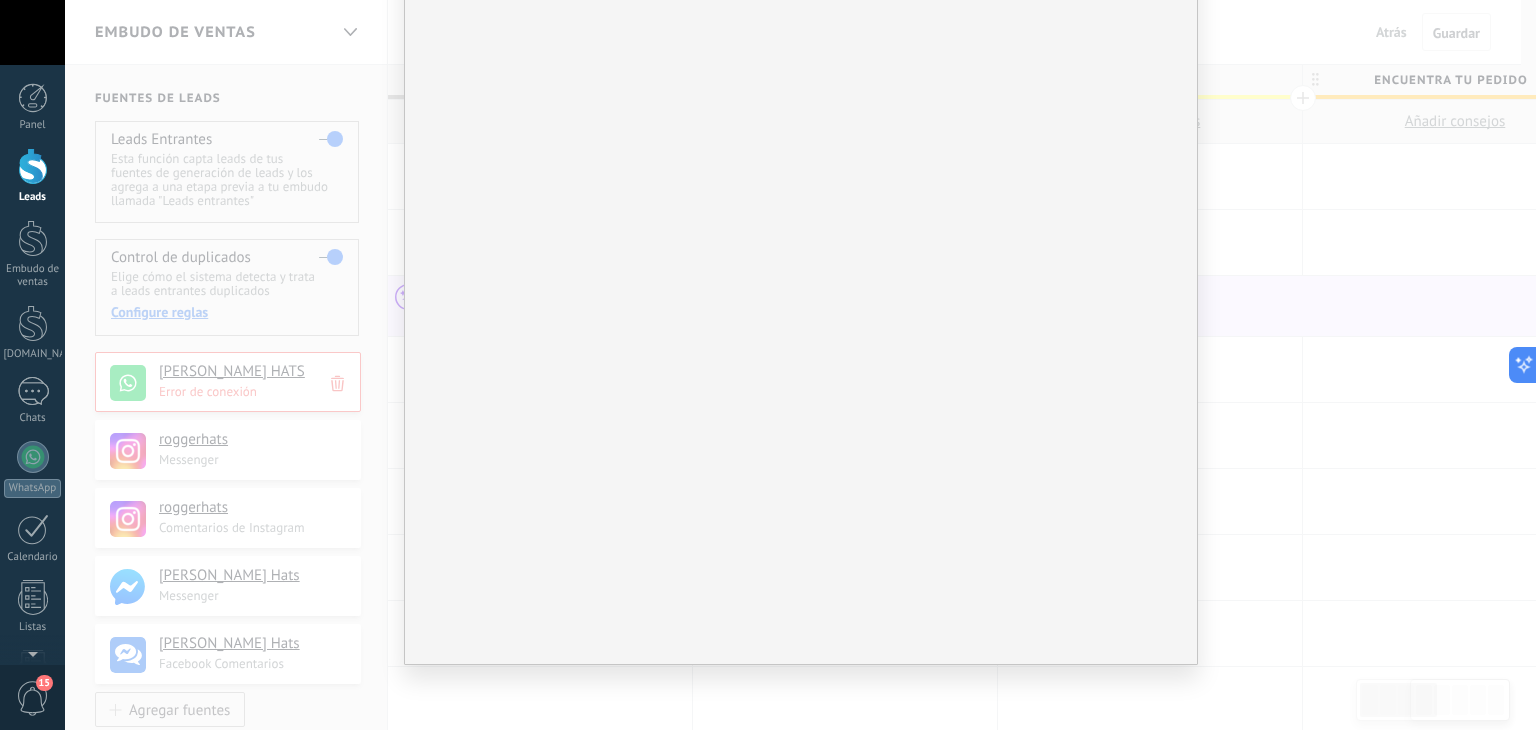 scroll, scrollTop: 0, scrollLeft: 0, axis: both 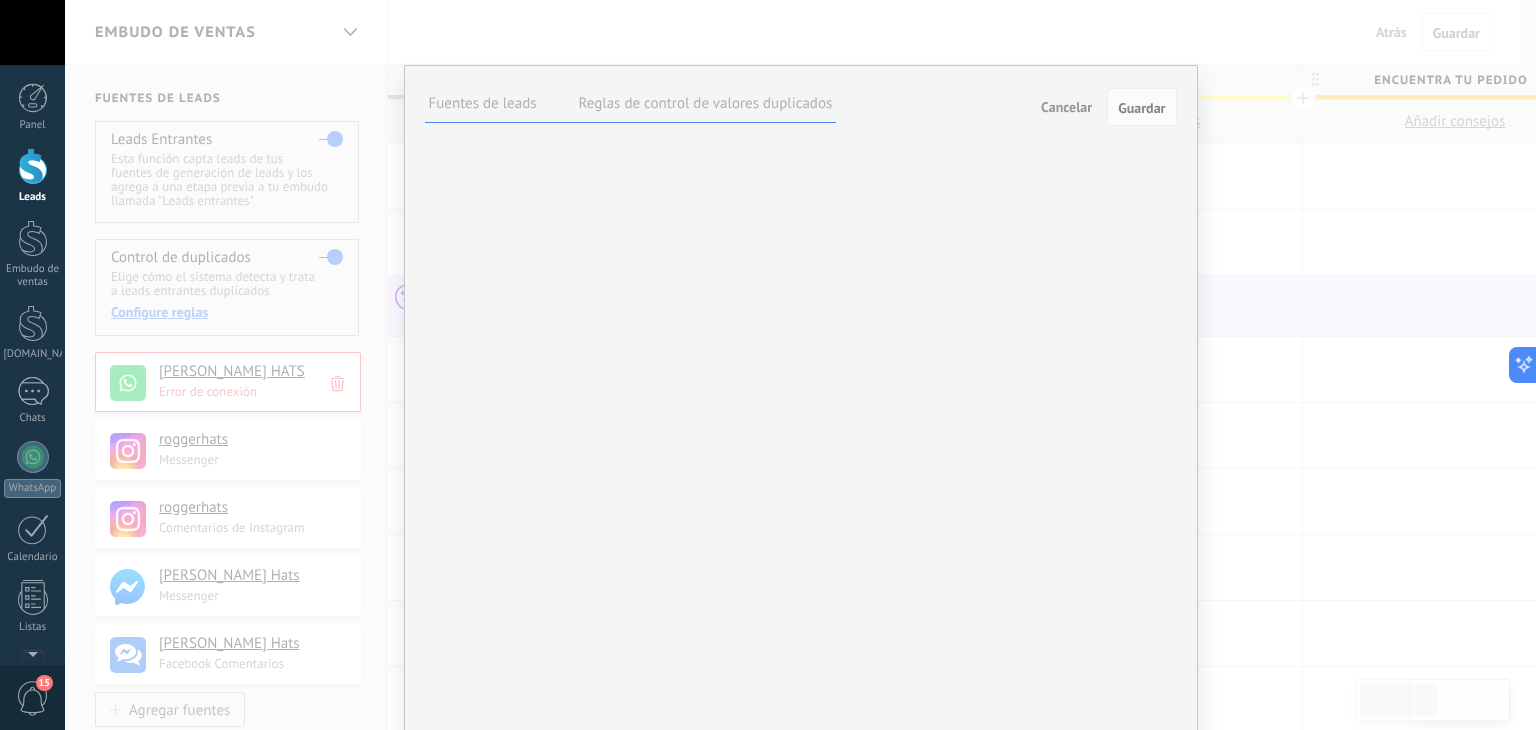click on "Cancelar" at bounding box center [1066, 107] 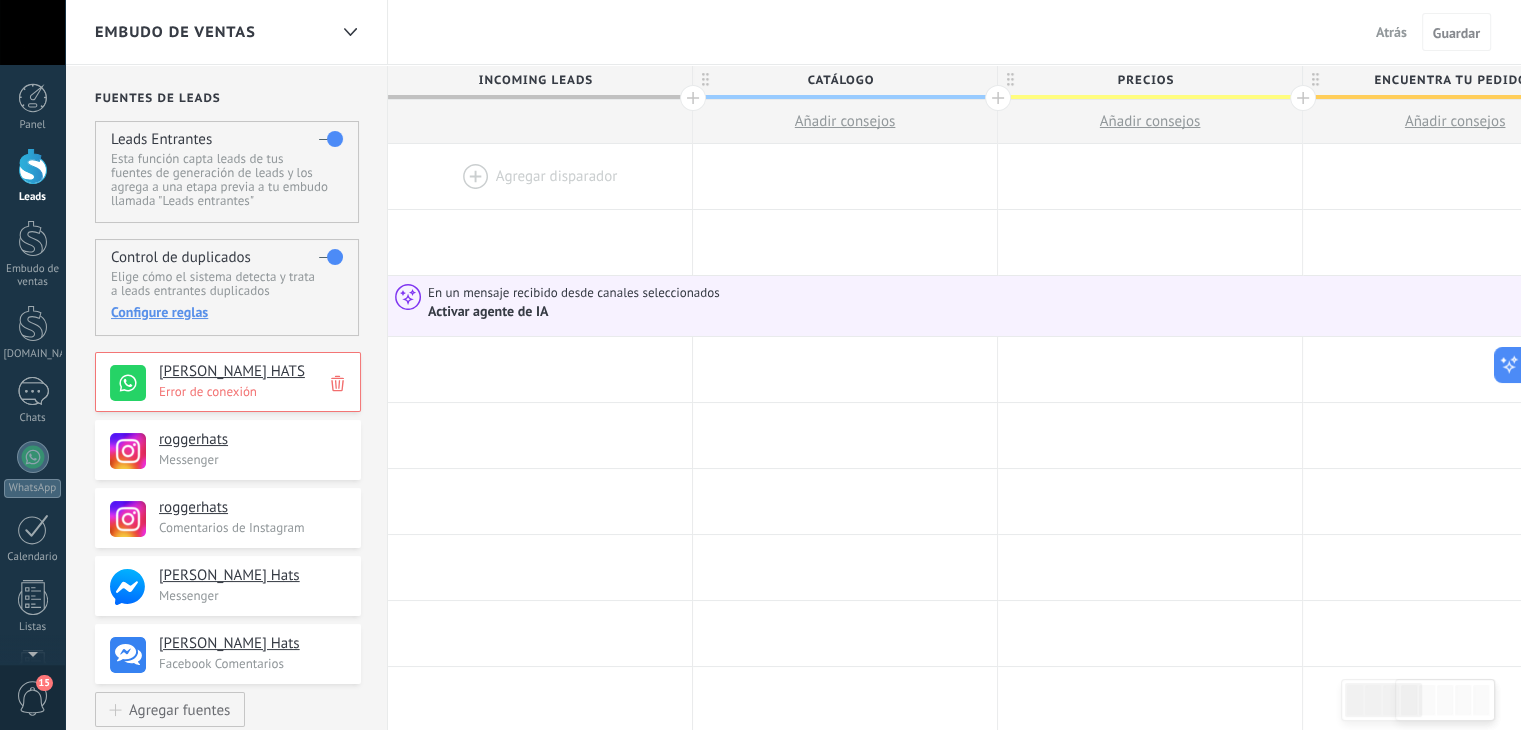 click on "Atrás" at bounding box center (1391, 32) 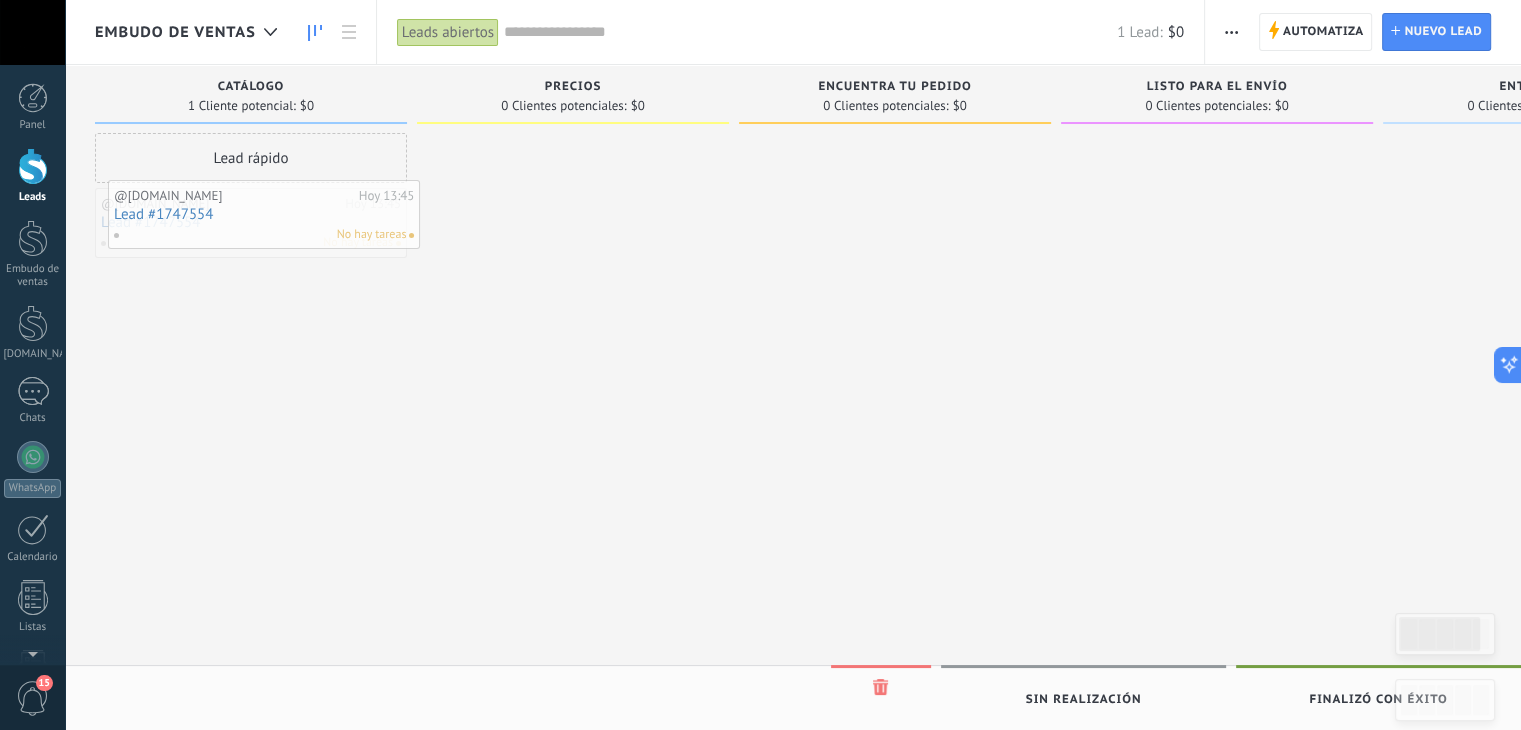 drag, startPoint x: 237, startPoint y: 229, endPoint x: 250, endPoint y: 221, distance: 15.264338 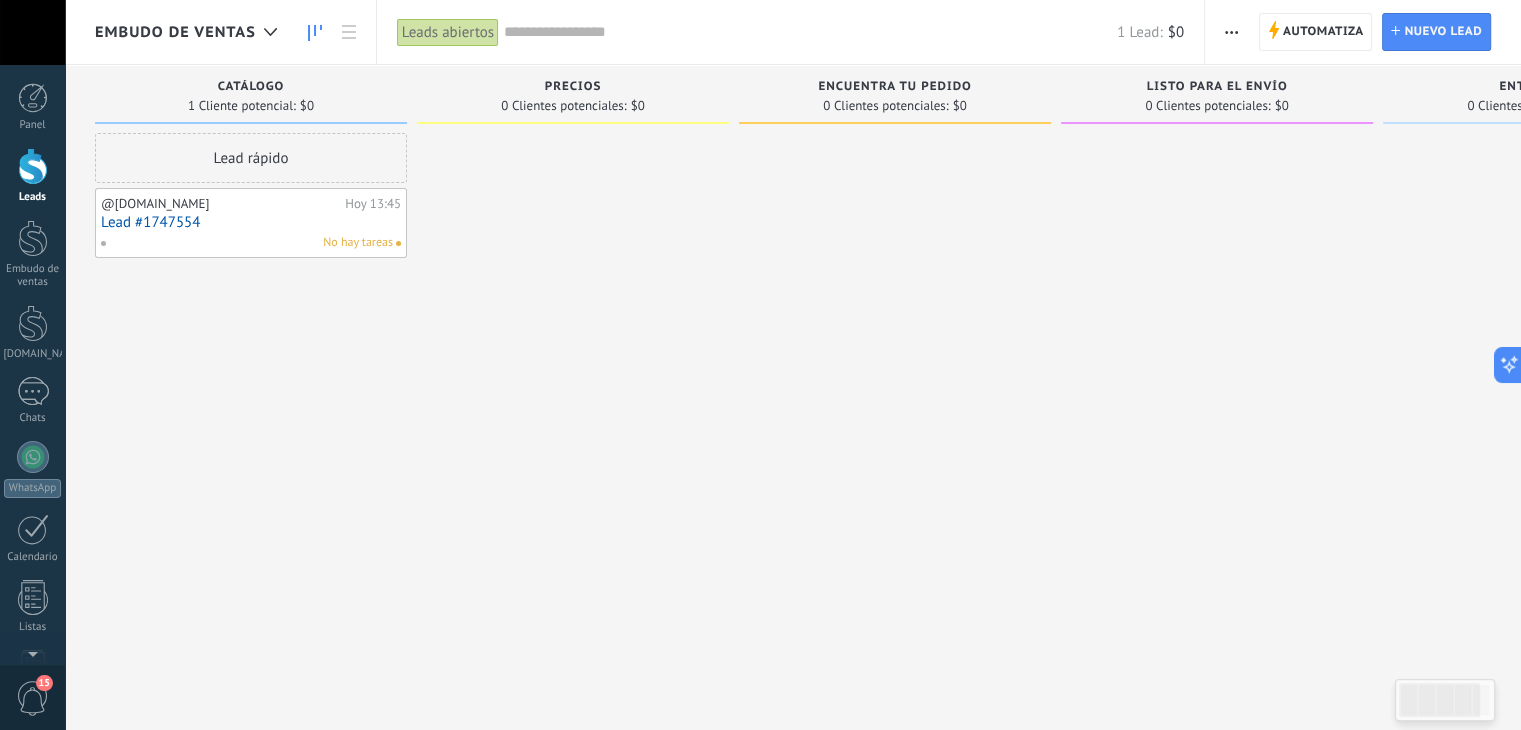 click on "Lead #1747554" at bounding box center [251, 222] 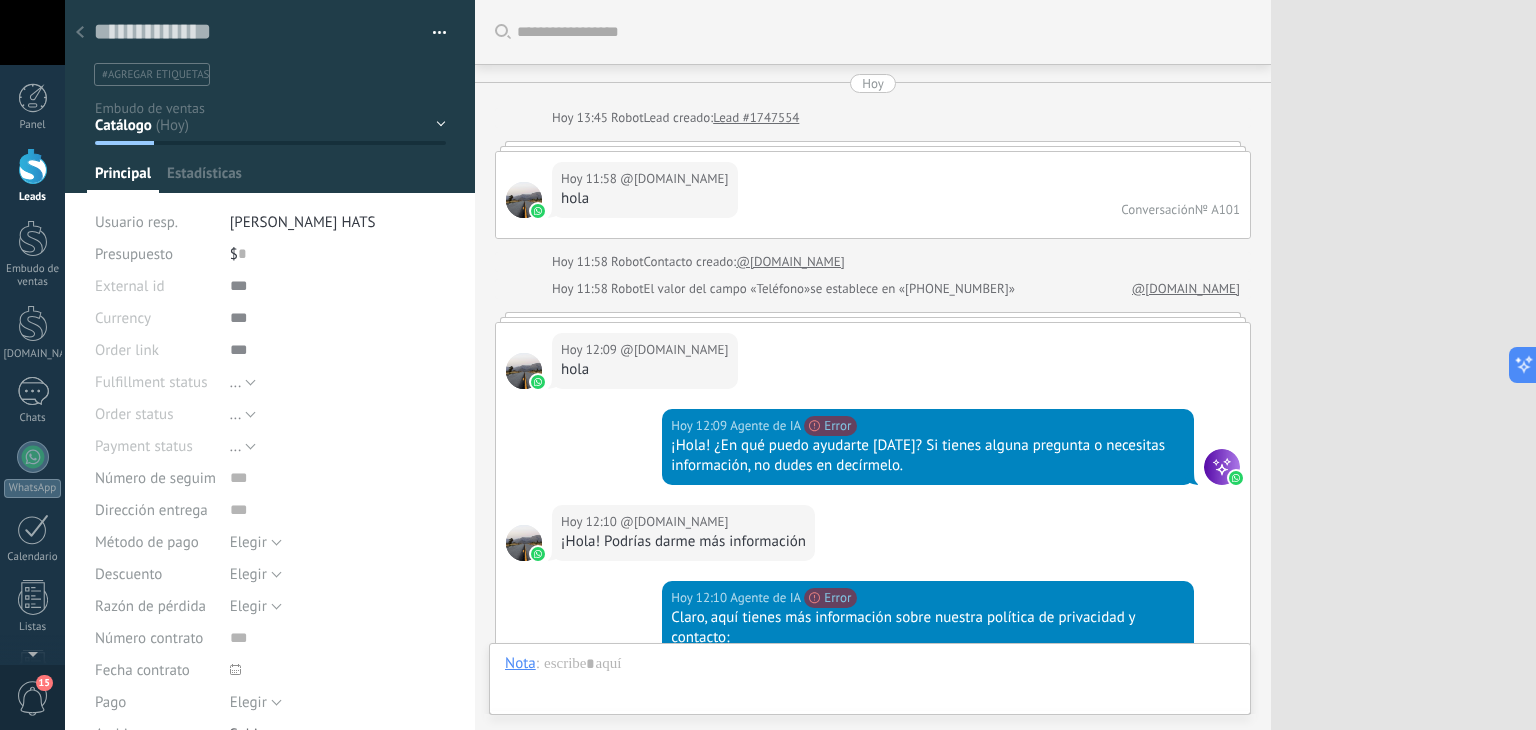 scroll, scrollTop: 1678, scrollLeft: 0, axis: vertical 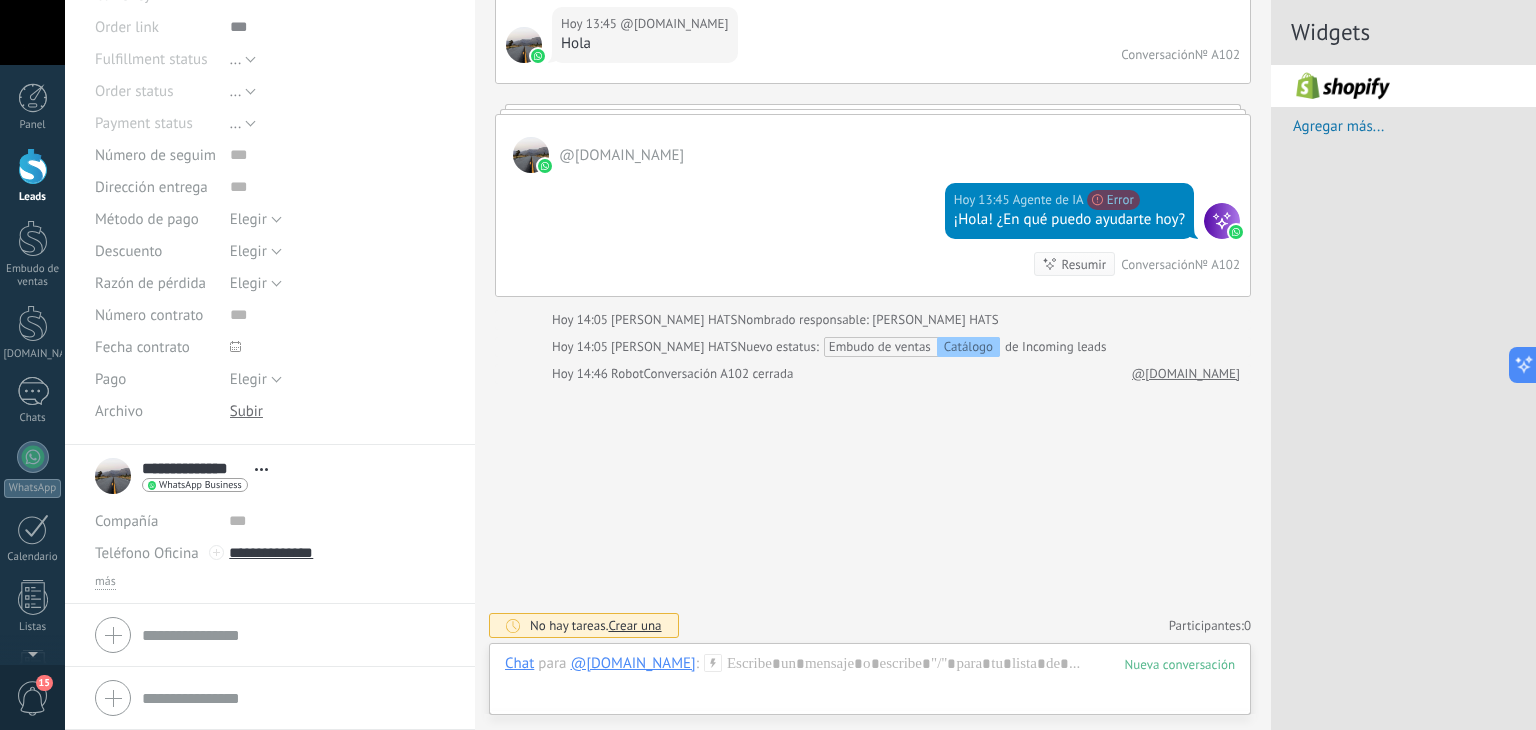 click on "Abrir detalle
Copie el nombre
Desatar
Contacto principal" at bounding box center (261, 469) 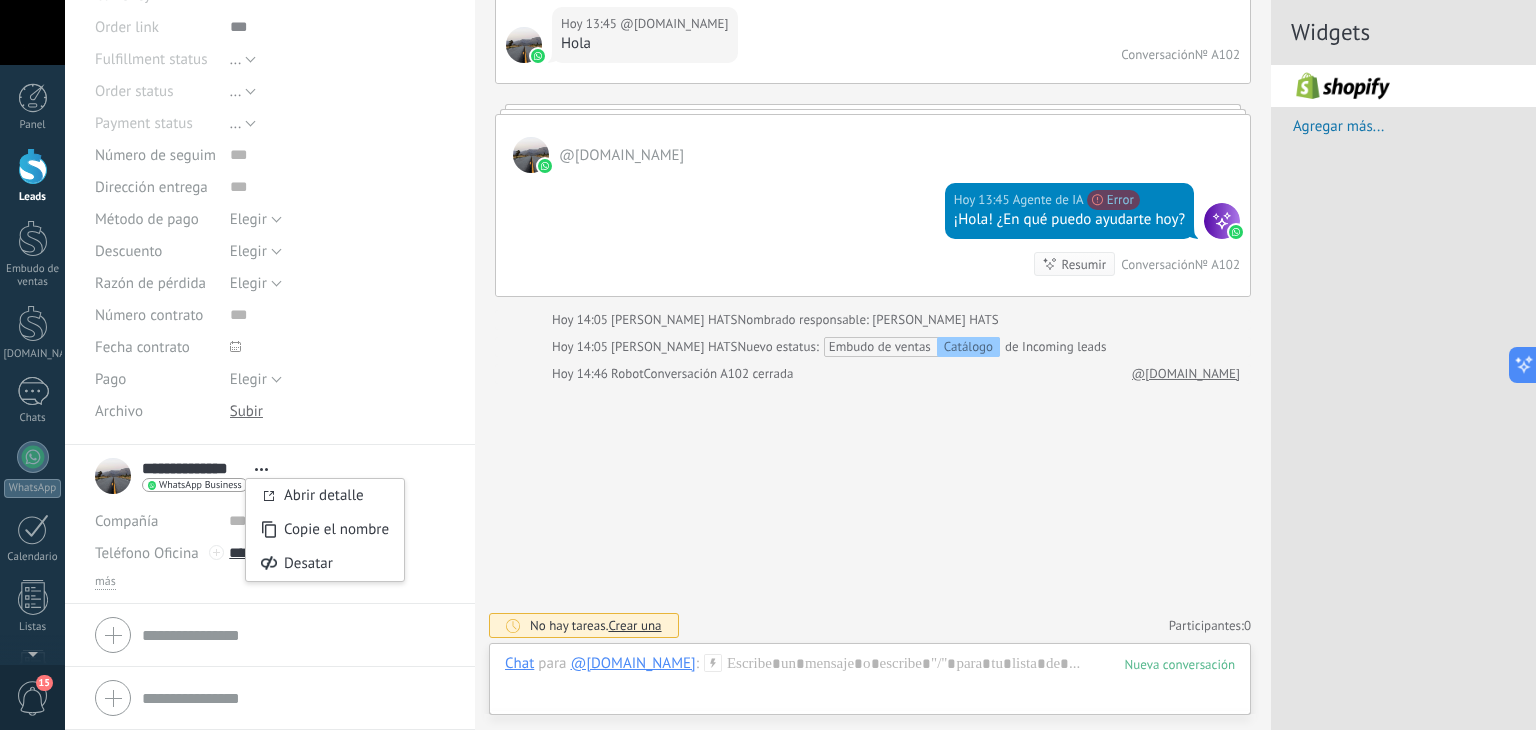 click on "Abrir detalle
Copie el nombre
Desatar
Contacto principal" at bounding box center [261, 469] 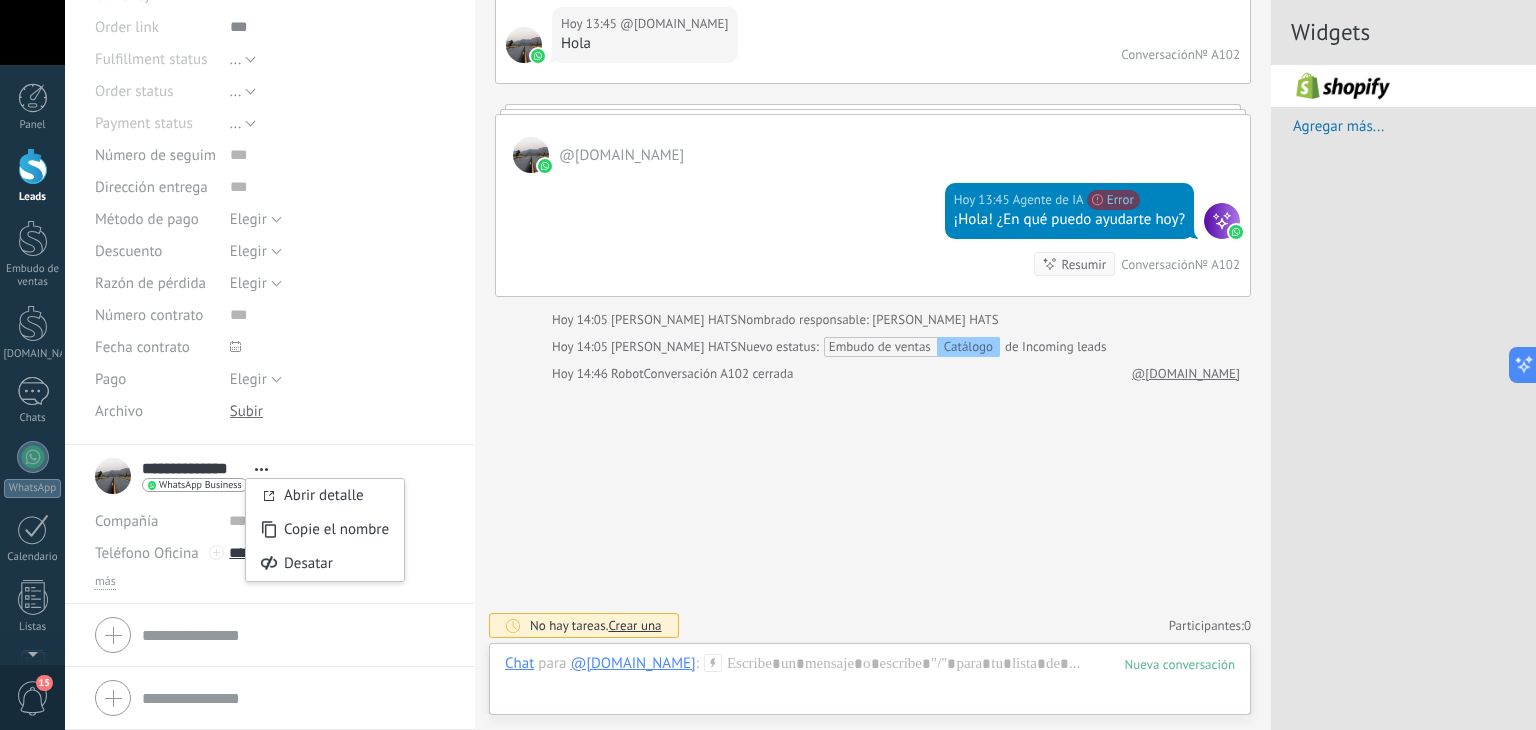 click on "Abrir detalle
Copie el nombre
Desatar
Contacto principal" at bounding box center (261, 469) 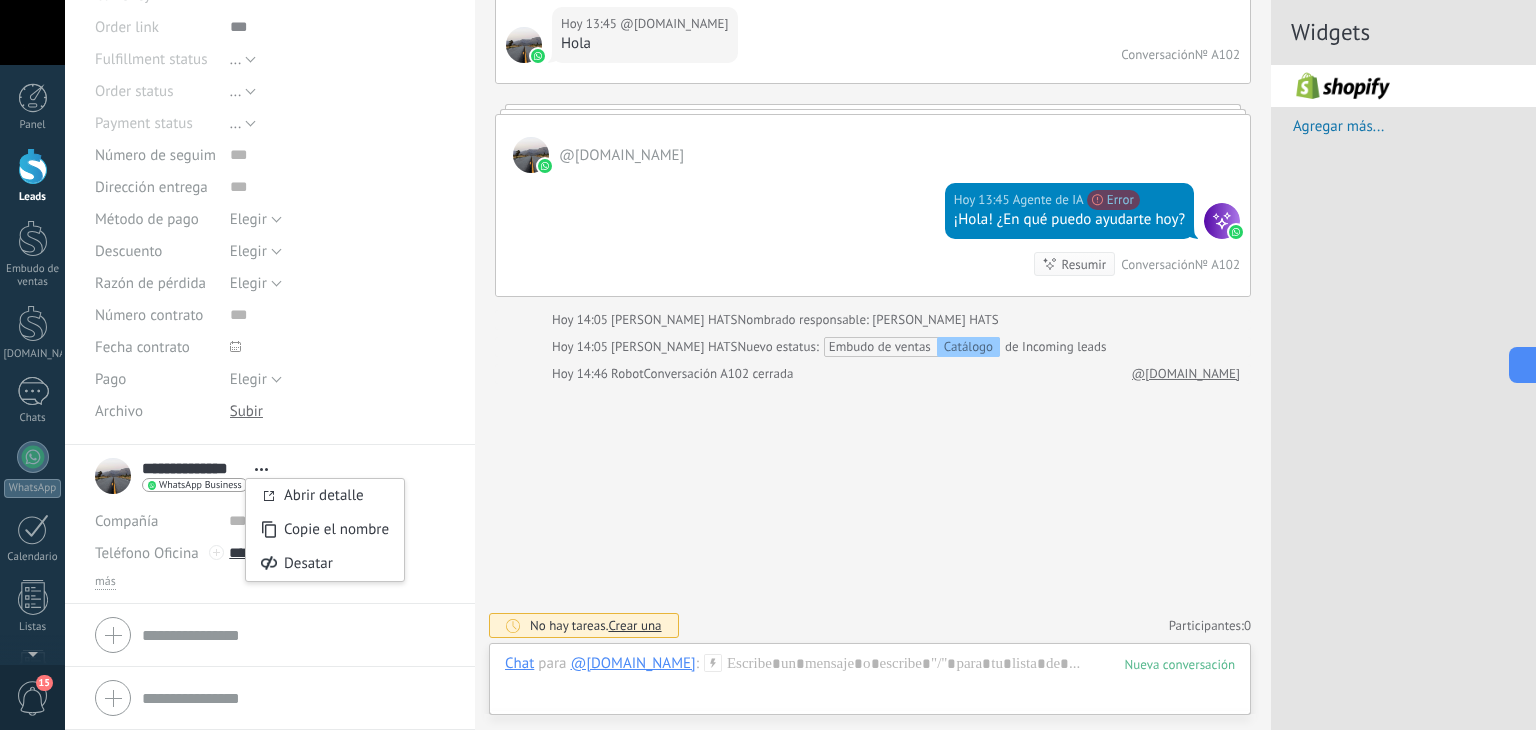 click on "Buscar Carga más [DATE] [DATE] 13:45 Robot  Lead creado:  Lead #1747554 [DATE] 11:58 @[DOMAIN_NAME]  hola Conversación  № A101 [DATE] 11:58 Robot  Contacto creado:  @[DOMAIN_NAME] [DATE] 11:58 Robot  El valor del campo «Teléfono»  se establece en «[PHONE_NUMBER]» @[DOMAIN_NAME] [DATE] 12:09 @[DOMAIN_NAME]  hola [DATE] 12:09 Agente de IA  No pudimos enviar tu mensaje. El portfolio comercial asociado a este número de WhatsApp ha sido bloqueado. Por favor, verifica el estado de tu cuenta y vuelve a intentarlo (3119).  Ver más Error ¡Hola! ¿En qué puedo ayudarte [DATE]? Si tienes alguna pregunta o necesitas información, no dudes en decírmelo. [DATE] 12:10 @[DOMAIN_NAME]  ¡Hola! Podrías darme más información [DATE] 12:10 Agente de IA  No pudimos enviar tu mensaje. El portfolio comercial asociado a este número de WhatsApp ha sido bloqueado. Por favor, verifica el estado de tu cuenta y vuelve a intentarlo (3119).  Ver más Error Política de Privacidad: Información de Contacto: - Teléfono: [PHONE_NUMBER] Error" at bounding box center (873, -473) 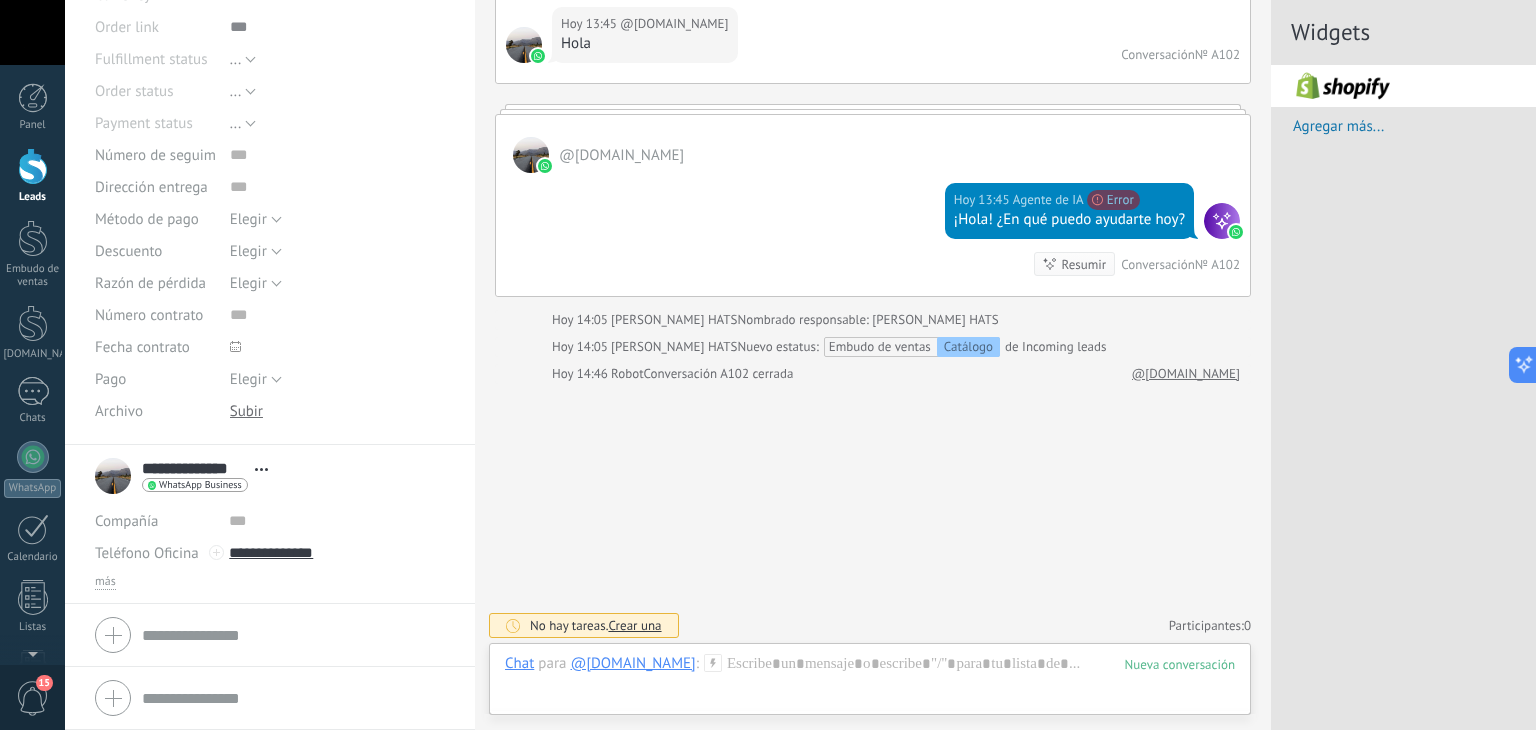 click on "Crear una" at bounding box center [634, 625] 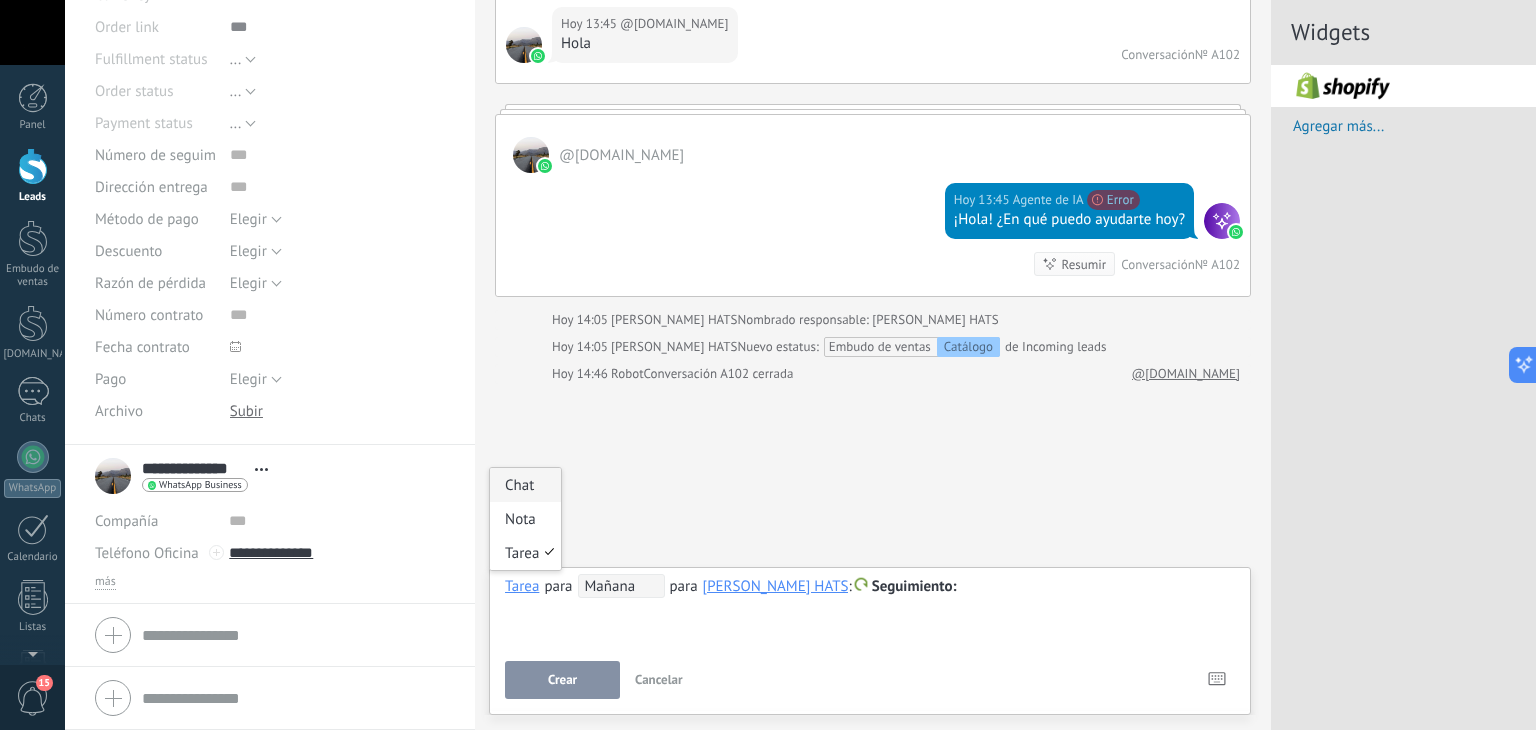click on "Chat" at bounding box center [525, 485] 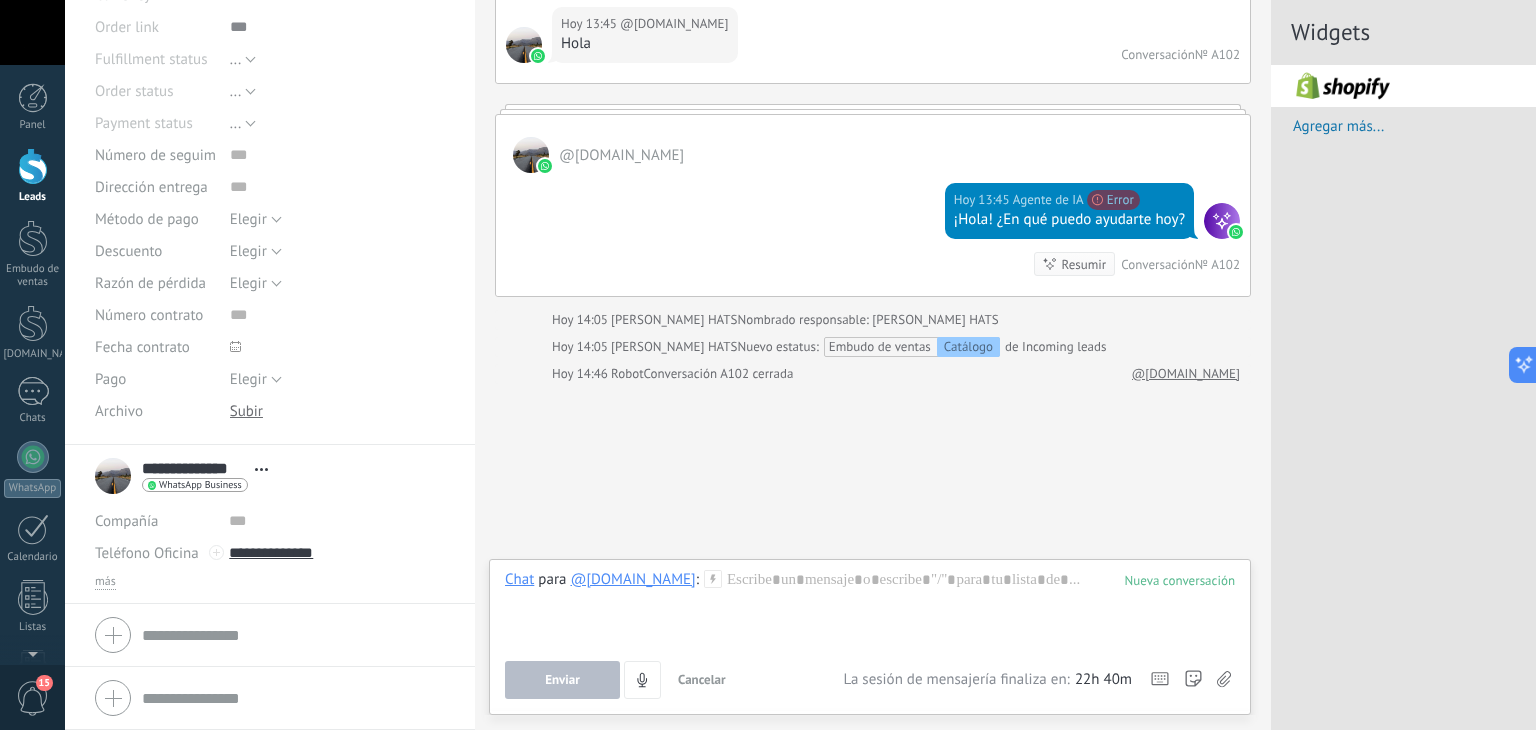 click on "@[DOMAIN_NAME]" at bounding box center (632, 579) 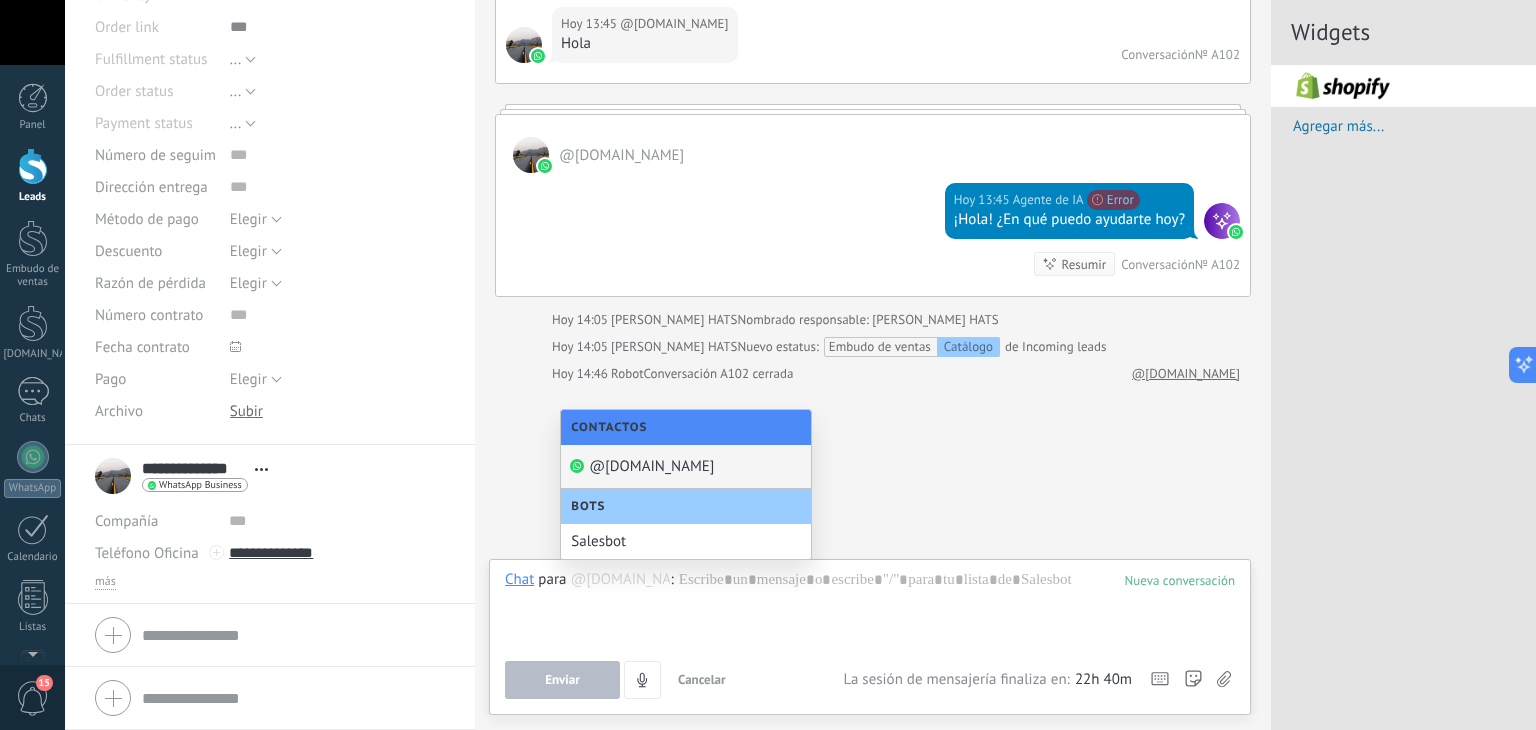 click on "Buscar Carga más [DATE] [DATE] 13:45 Robot  Lead creado:  Lead #1747554 [DATE] 11:58 @[DOMAIN_NAME]  hola Conversación  № A101 [DATE] 11:58 Robot  Contacto creado:  @[DOMAIN_NAME] [DATE] 11:58 Robot  El valor del campo «Teléfono»  se establece en «[PHONE_NUMBER]» @[DOMAIN_NAME] [DATE] 12:09 @[DOMAIN_NAME]  hola [DATE] 12:09 Agente de IA  No pudimos enviar tu mensaje. El portfolio comercial asociado a este número de WhatsApp ha sido bloqueado. Por favor, verifica el estado de tu cuenta y vuelve a intentarlo (3119).  Ver más Error ¡Hola! ¿En qué puedo ayudarte [DATE]? Si tienes alguna pregunta o necesitas información, no dudes en decírmelo. [DATE] 12:10 @[DOMAIN_NAME]  ¡Hola! Podrías darme más información [DATE] 12:10 Agente de IA  No pudimos enviar tu mensaje. El portfolio comercial asociado a este número de WhatsApp ha sido bloqueado. Por favor, verifica el estado de tu cuenta y vuelve a intentarlo (3119).  Ver más Error Política de Privacidad: Información de Contacto: - Teléfono: [PHONE_NUMBER] Error" at bounding box center (873, -473) 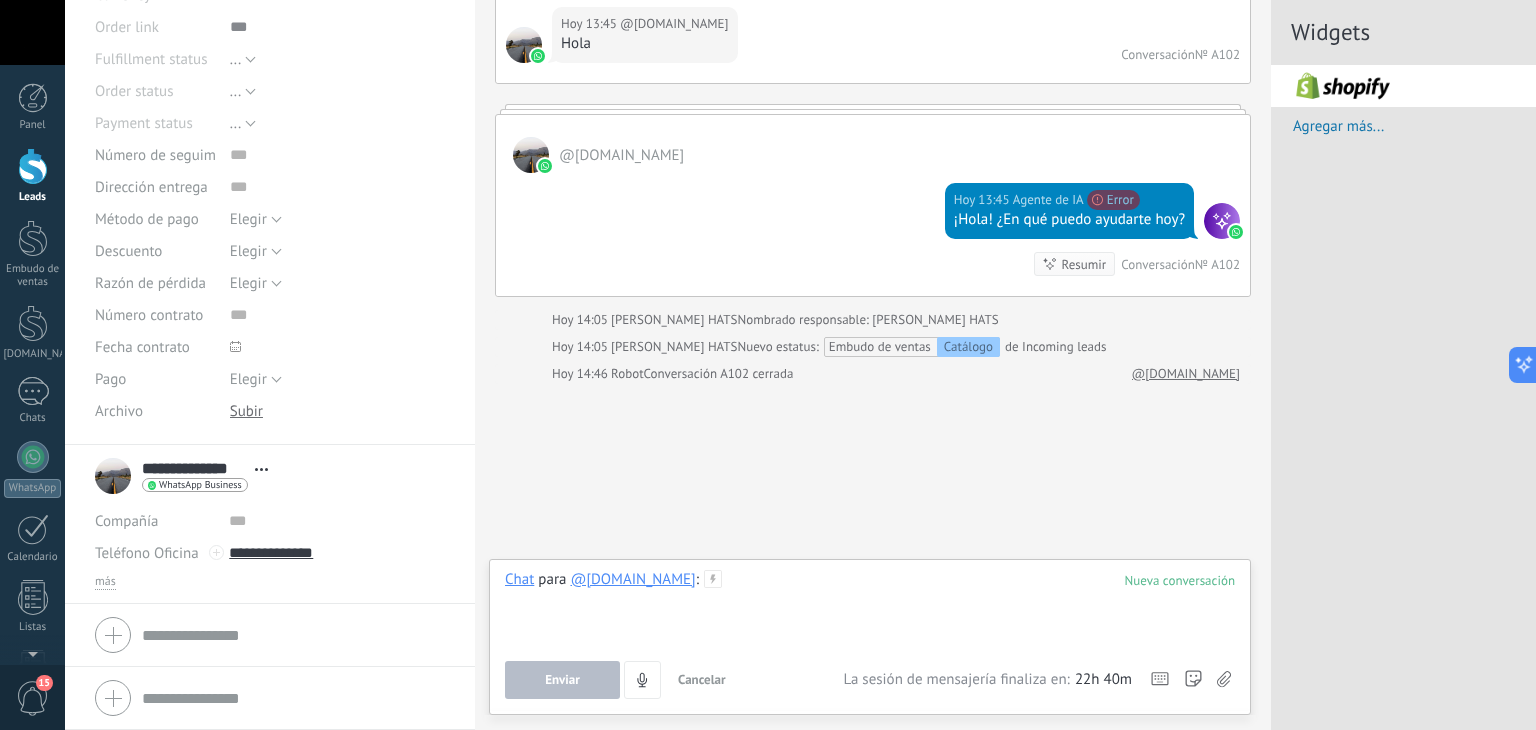 click at bounding box center (870, 608) 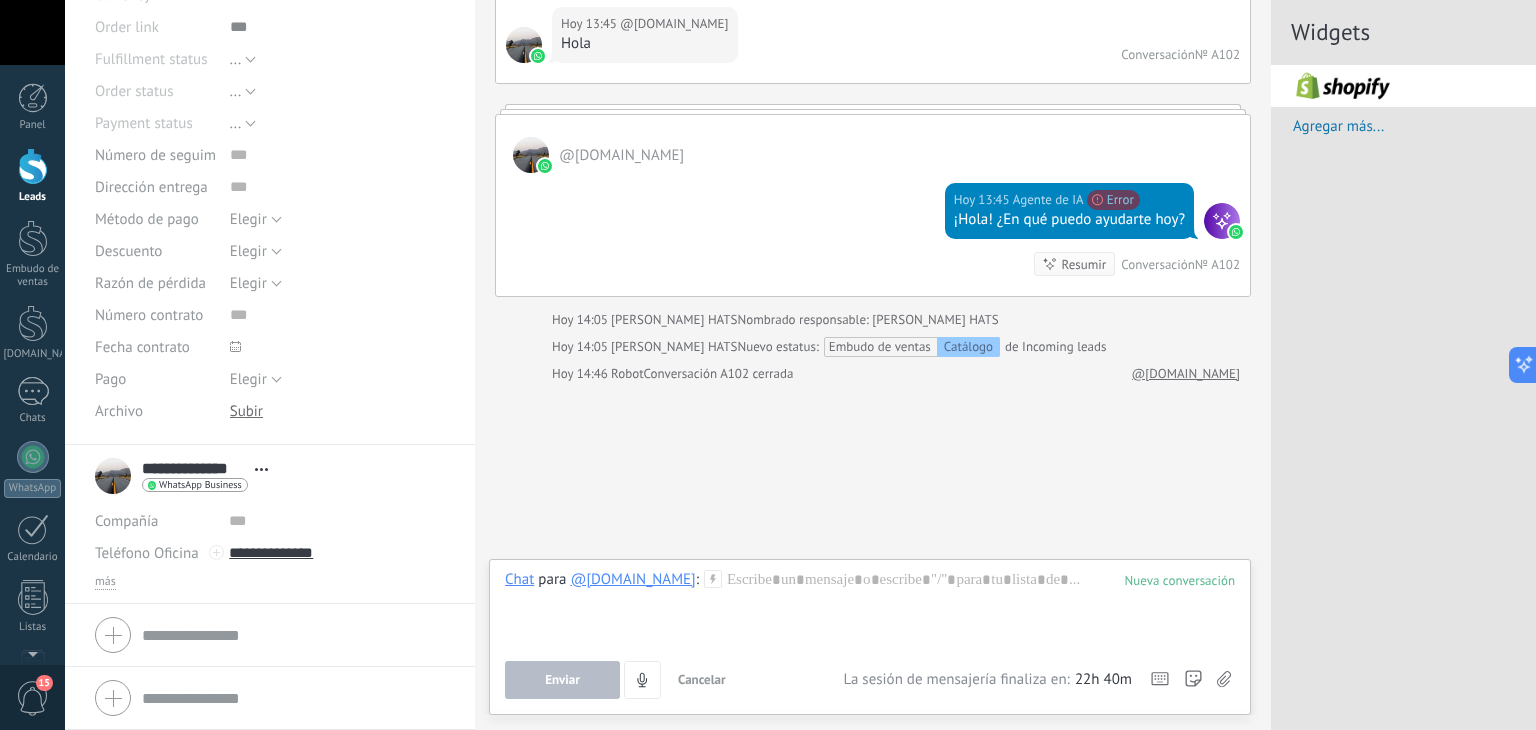 click on "Chat Correo Nota Tarea Chat   para   @[DOMAIN_NAME] : Enviar Cancelar Rastrear clics en links ? Reducir links largos y rastrear clics: cuando se habilita, los URLs que envías serán reemplazados con links de rastreo. Una vez clickeados, un evento se registrará en el feed del lead. Abajo seleccione las fuentes que utilizan esta  en Ajustes Las plantillas no pueden ser editadas 22h 40m La sesión de mensajería finaliza en: Atajos – ejecutar bots y plantillas – seleccionar acción – mencionar a un colega – seleccionar el destinatario – insertar valor del campo Kommo AI Beta Corregir gramática y ortografía Hacerlo profesional Hacerlo amistoso Hacerlo ingenioso Hacerlo más largo Hacerlo más corto Simplificarlo" at bounding box center (870, 637) 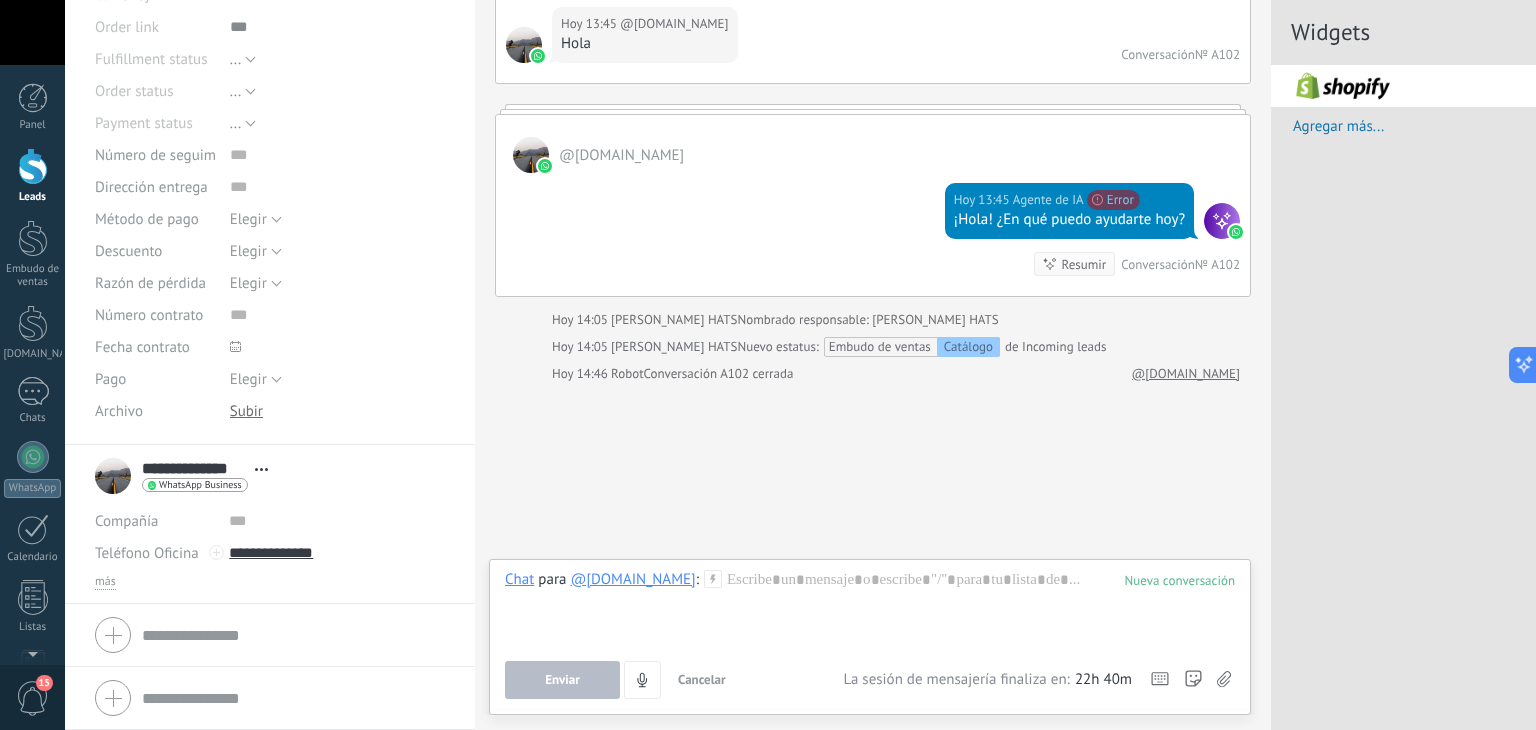 drag, startPoint x: 645, startPoint y: 577, endPoint x: 884, endPoint y: 513, distance: 247.4207 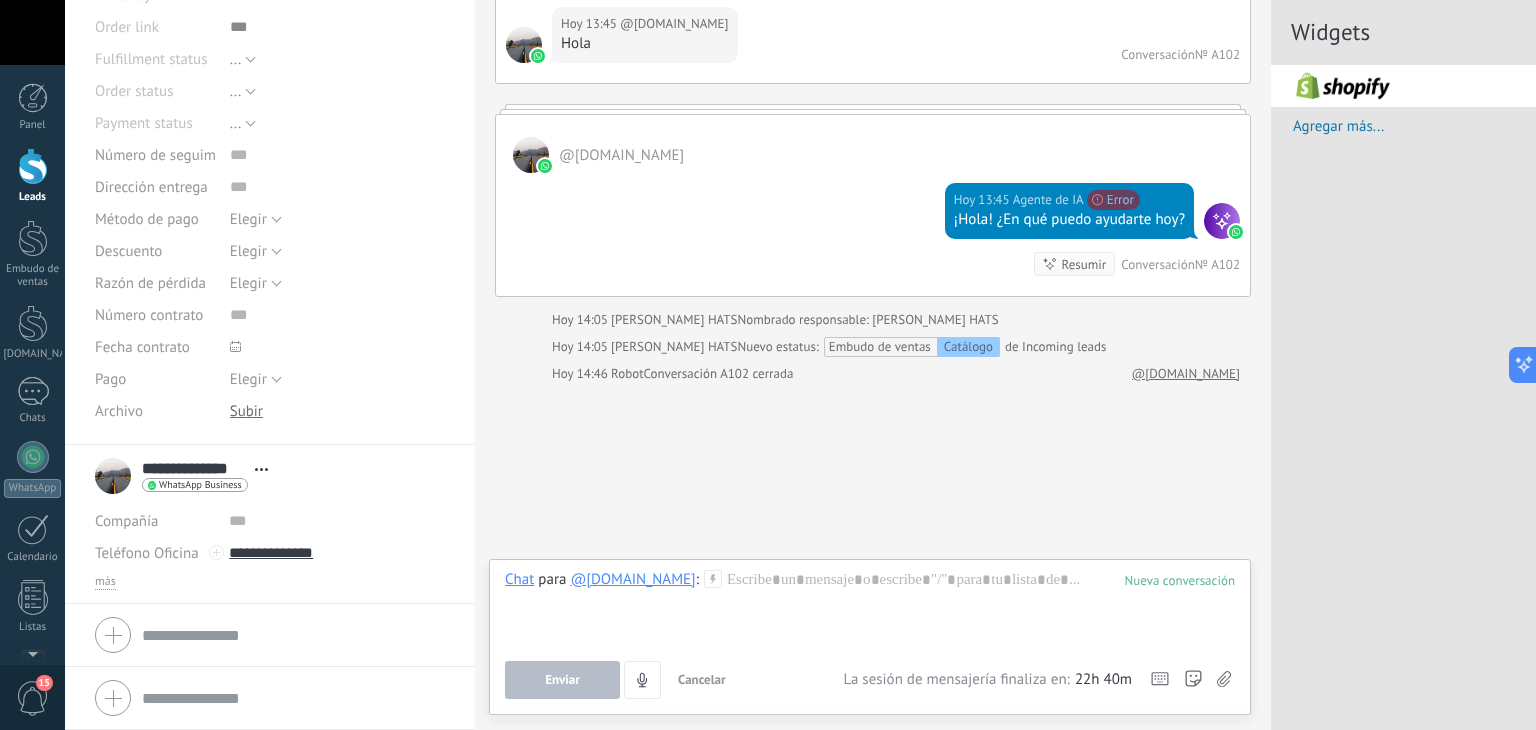 click on "Buscar Carga más [DATE] [DATE] 13:45 Robot  Lead creado:  Lead #1747554 [DATE] 11:58 @[DOMAIN_NAME]  hola Conversación  № A101 [DATE] 11:58 Robot  Contacto creado:  @[DOMAIN_NAME] [DATE] 11:58 Robot  El valor del campo «Teléfono»  se establece en «[PHONE_NUMBER]» @[DOMAIN_NAME] [DATE] 12:09 @[DOMAIN_NAME]  hola [DATE] 12:09 Agente de IA  No pudimos enviar tu mensaje. El portfolio comercial asociado a este número de WhatsApp ha sido bloqueado. Por favor, verifica el estado de tu cuenta y vuelve a intentarlo (3119).  Ver más Error ¡Hola! ¿En qué puedo ayudarte [DATE]? Si tienes alguna pregunta o necesitas información, no dudes en decírmelo. [DATE] 12:10 @[DOMAIN_NAME]  ¡Hola! Podrías darme más información [DATE] 12:10 Agente de IA  No pudimos enviar tu mensaje. El portfolio comercial asociado a este número de WhatsApp ha sido bloqueado. Por favor, verifica el estado de tu cuenta y vuelve a intentarlo (3119).  Ver más Error Política de Privacidad: Información de Contacto: - Teléfono: [PHONE_NUMBER] Error" at bounding box center (873, 365) 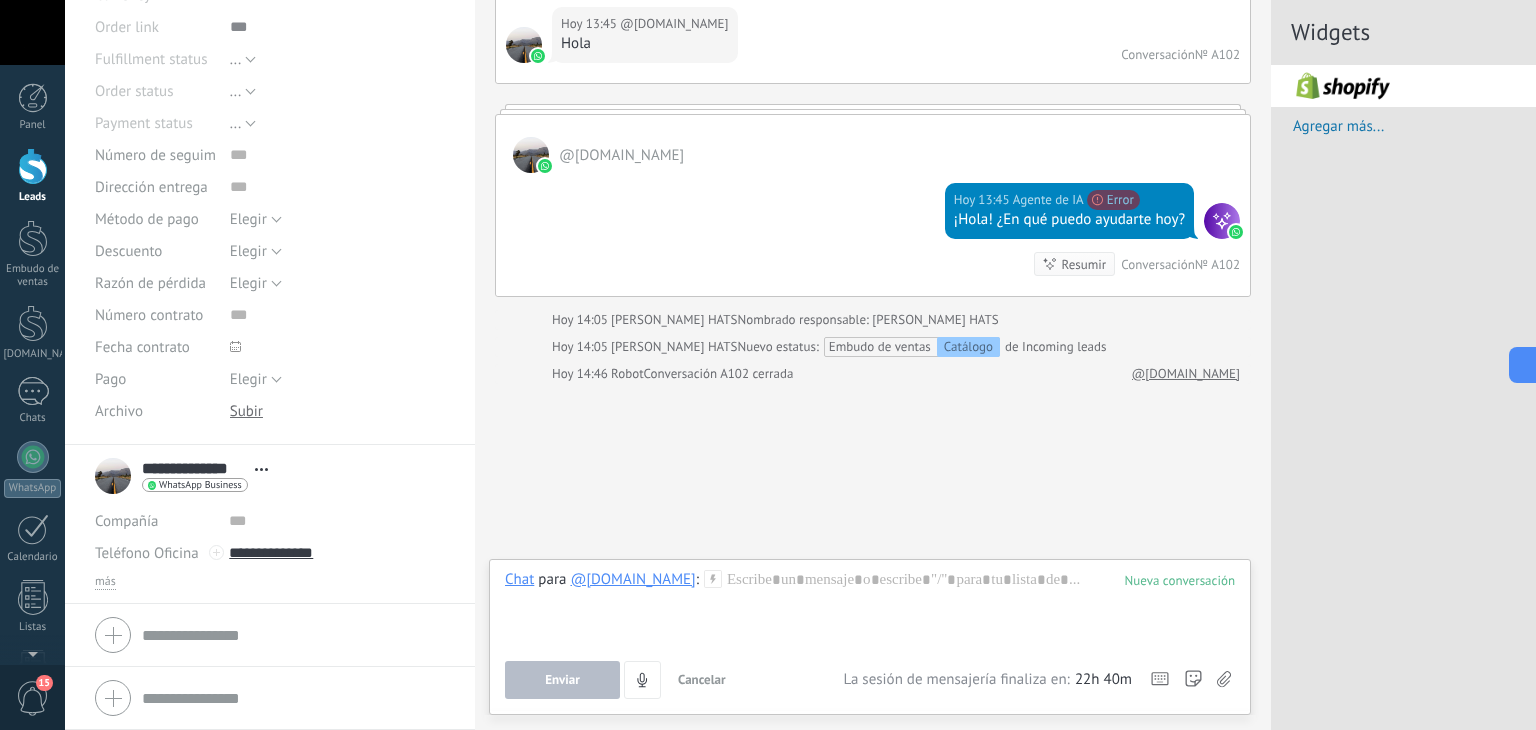 click on "Widgets
Dirección del cliente The work phone or email provided doesn’t match any of your Shopify Pedido más reciente The work phone or email provided doesn’t match any of your Shopify
Agregar más..." at bounding box center [1403, 365] 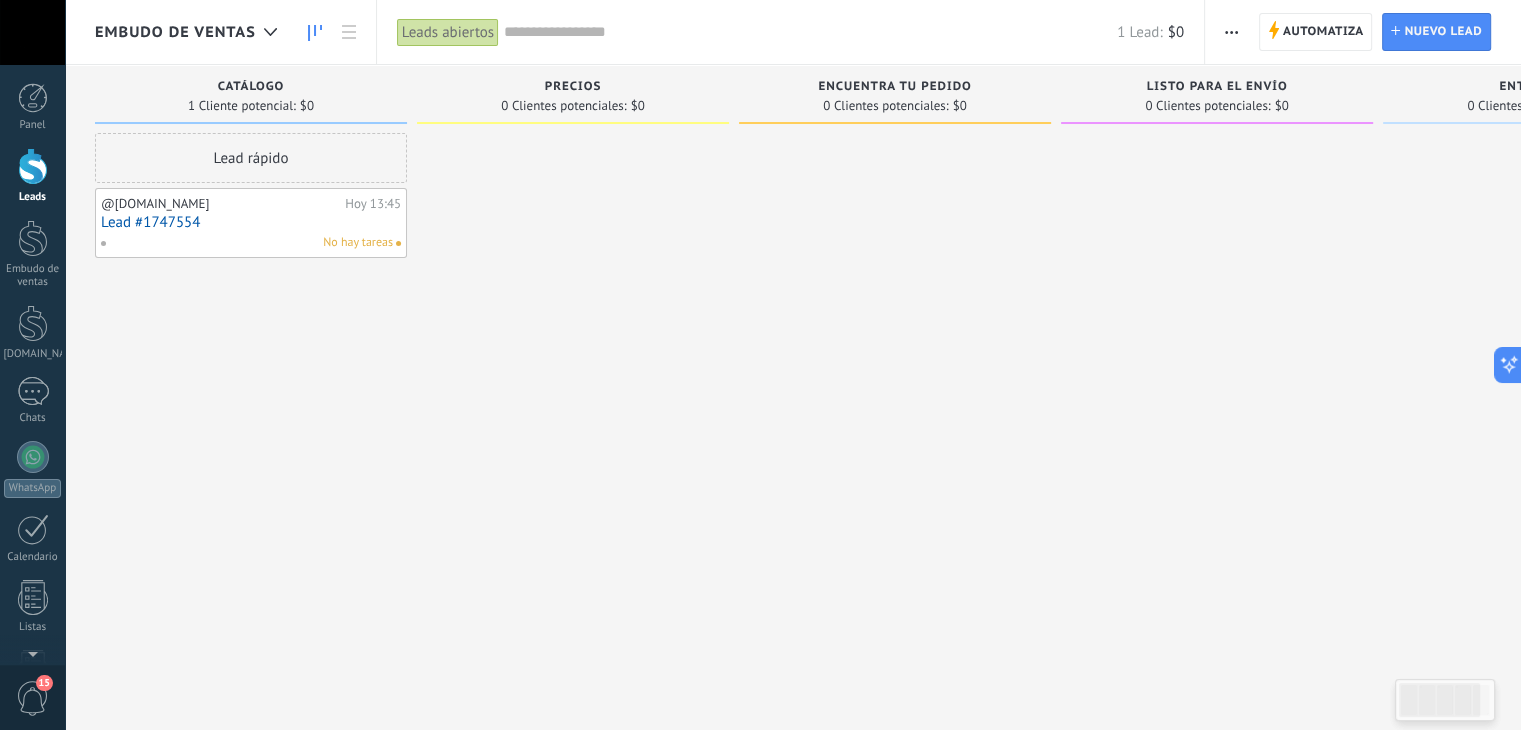 click on "Lead #1747554" at bounding box center [251, 222] 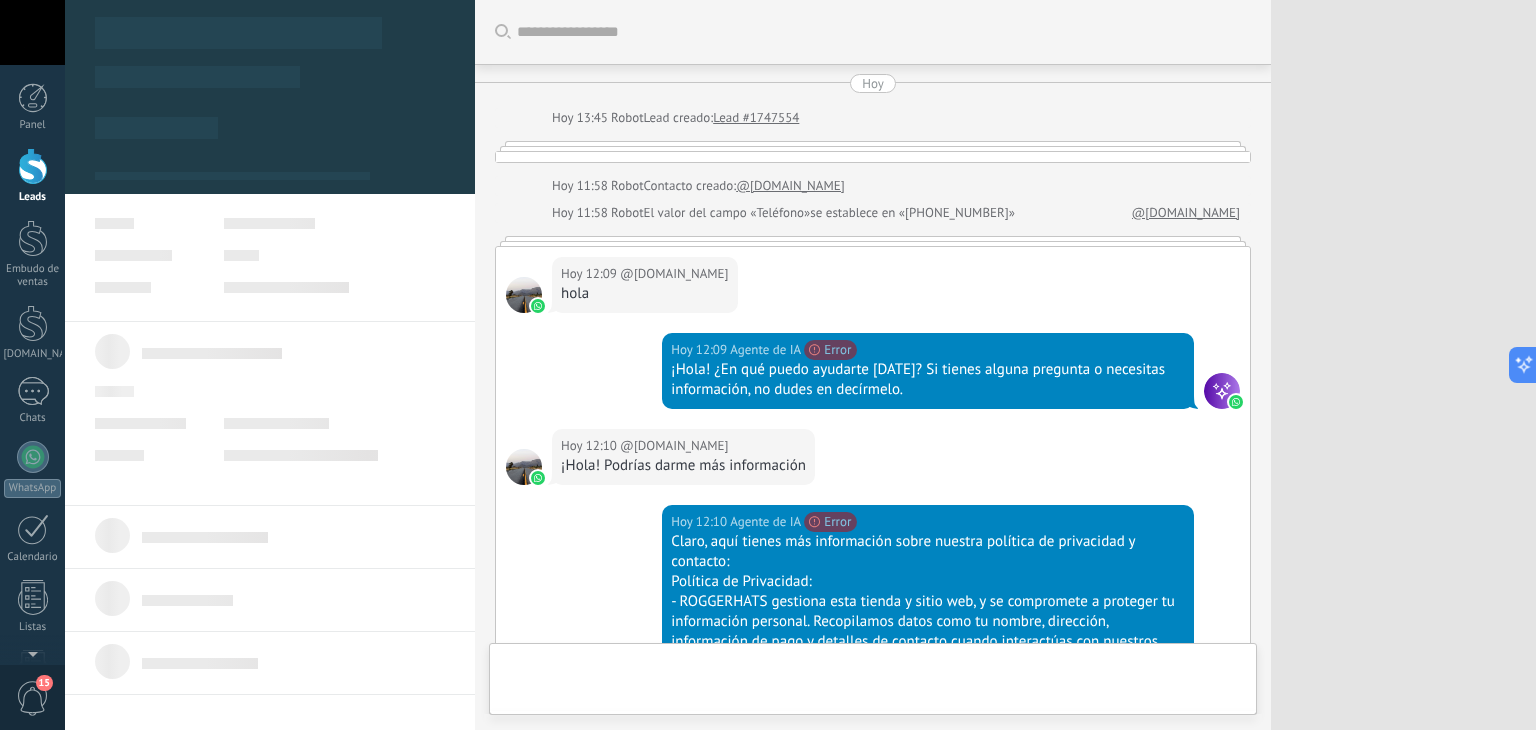 type on "**********" 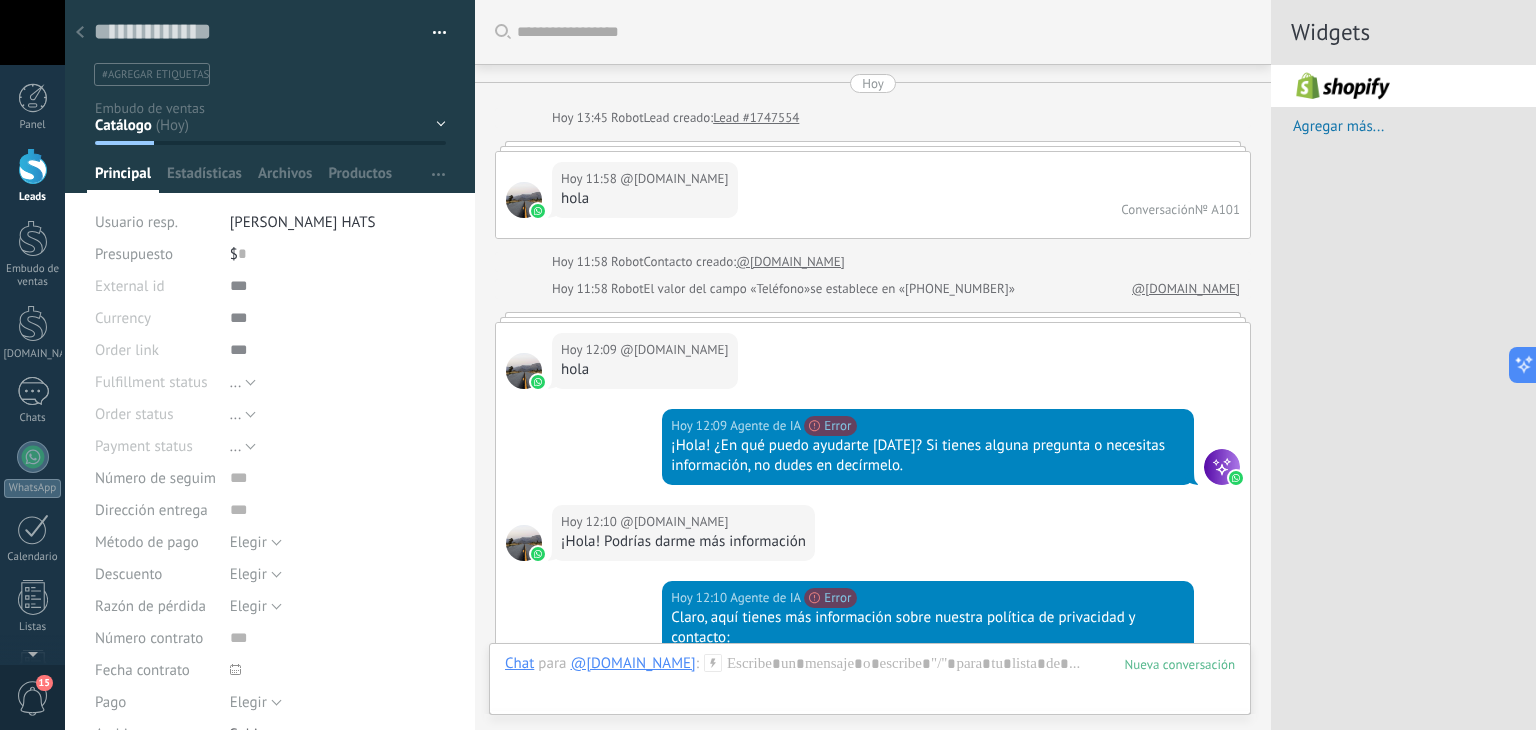 scroll, scrollTop: 29, scrollLeft: 0, axis: vertical 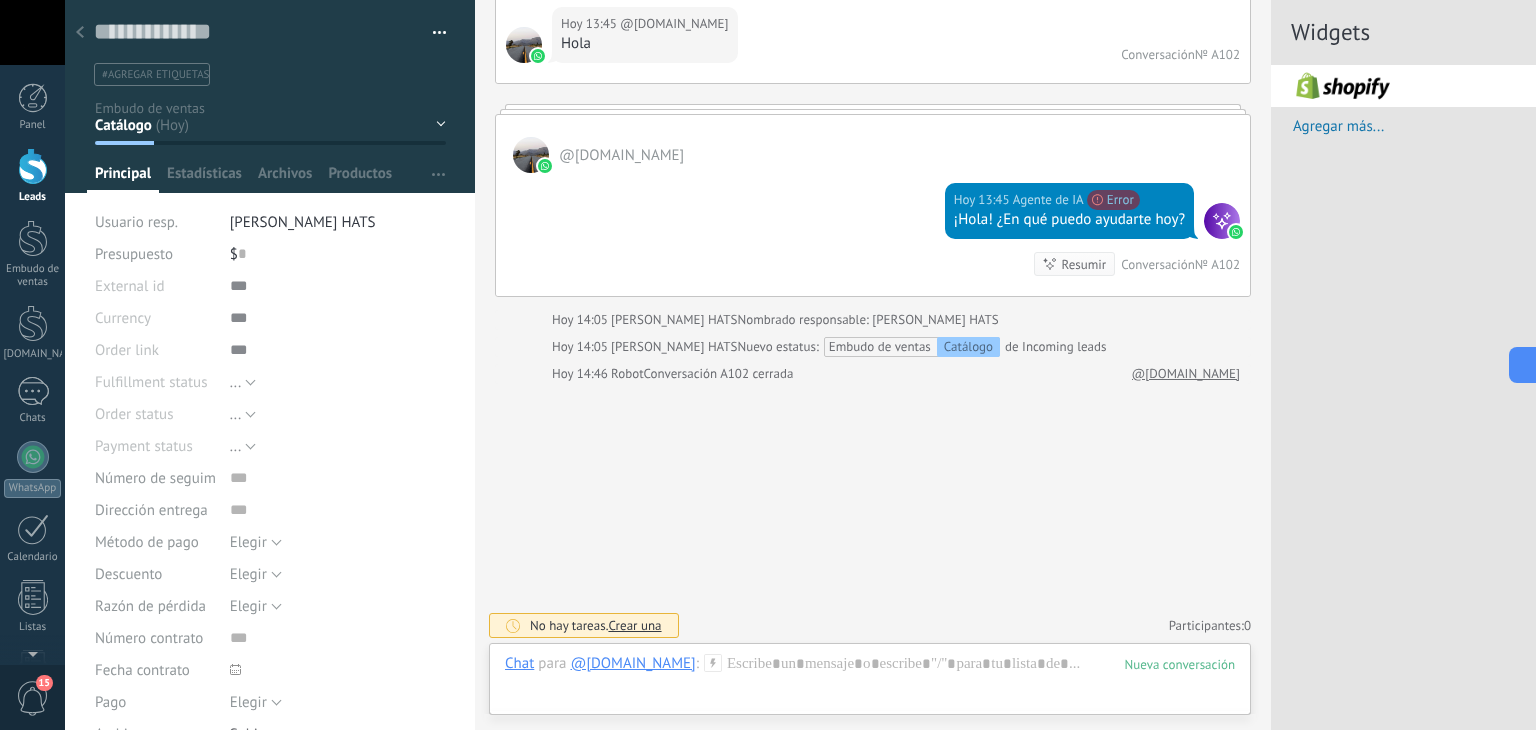 click at bounding box center (432, 33) 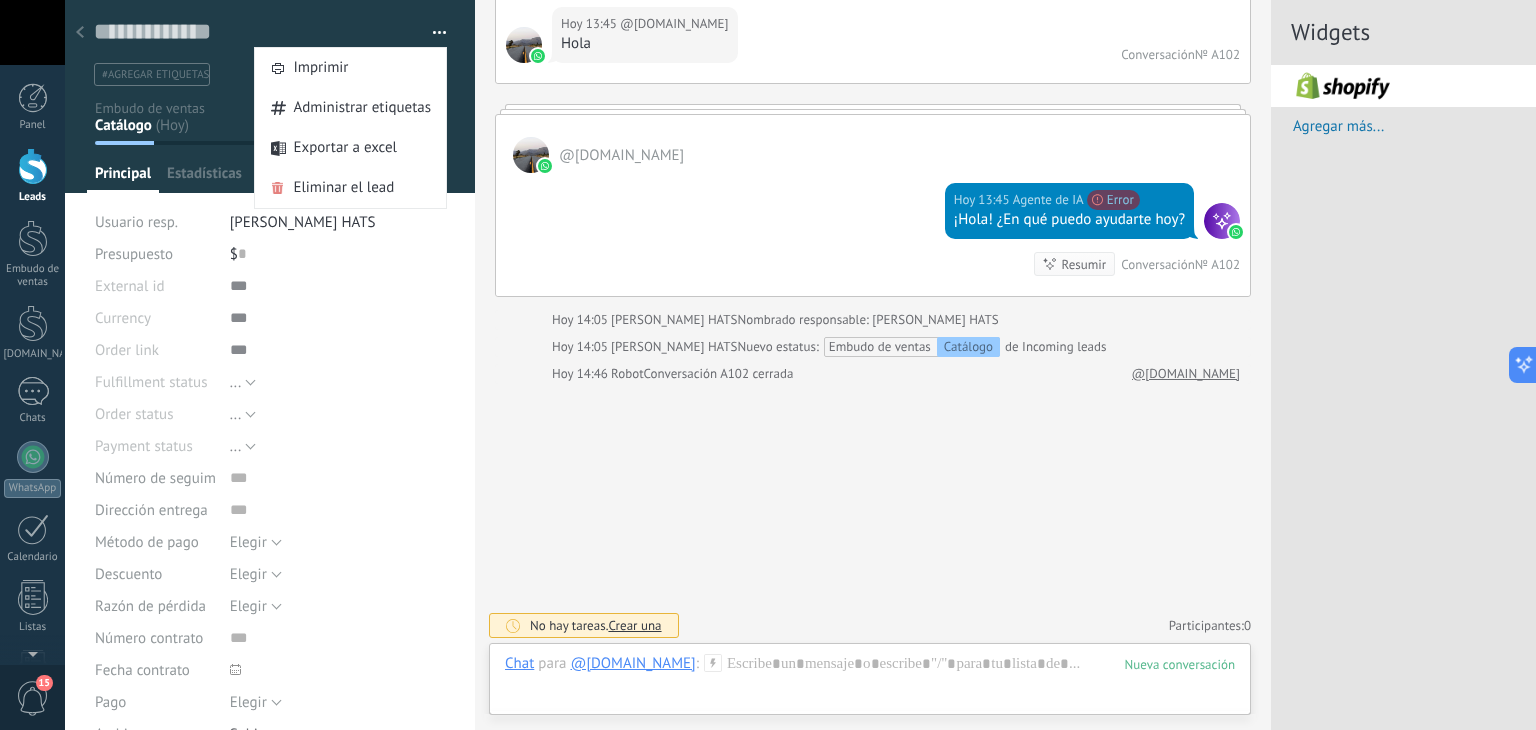 click at bounding box center (440, 36) 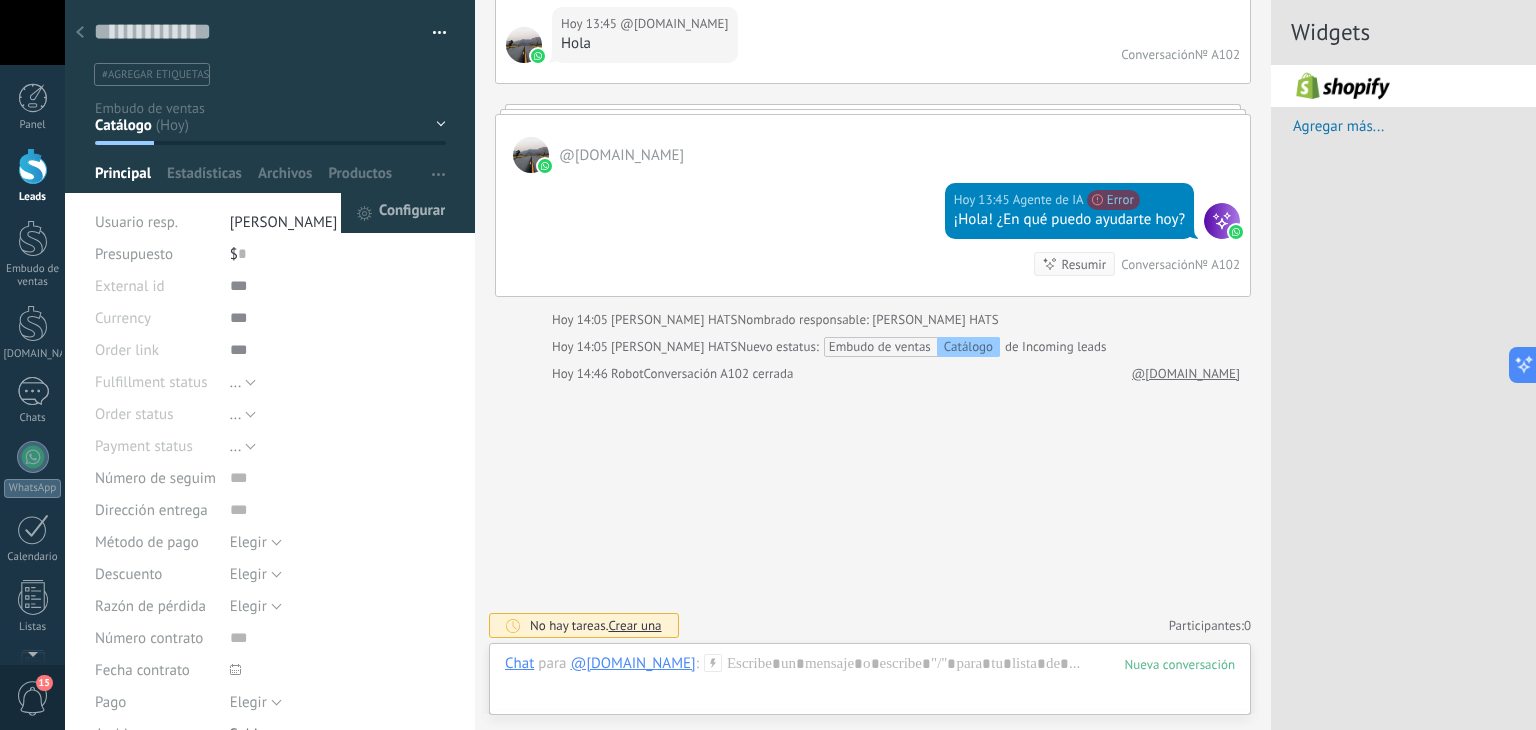 type 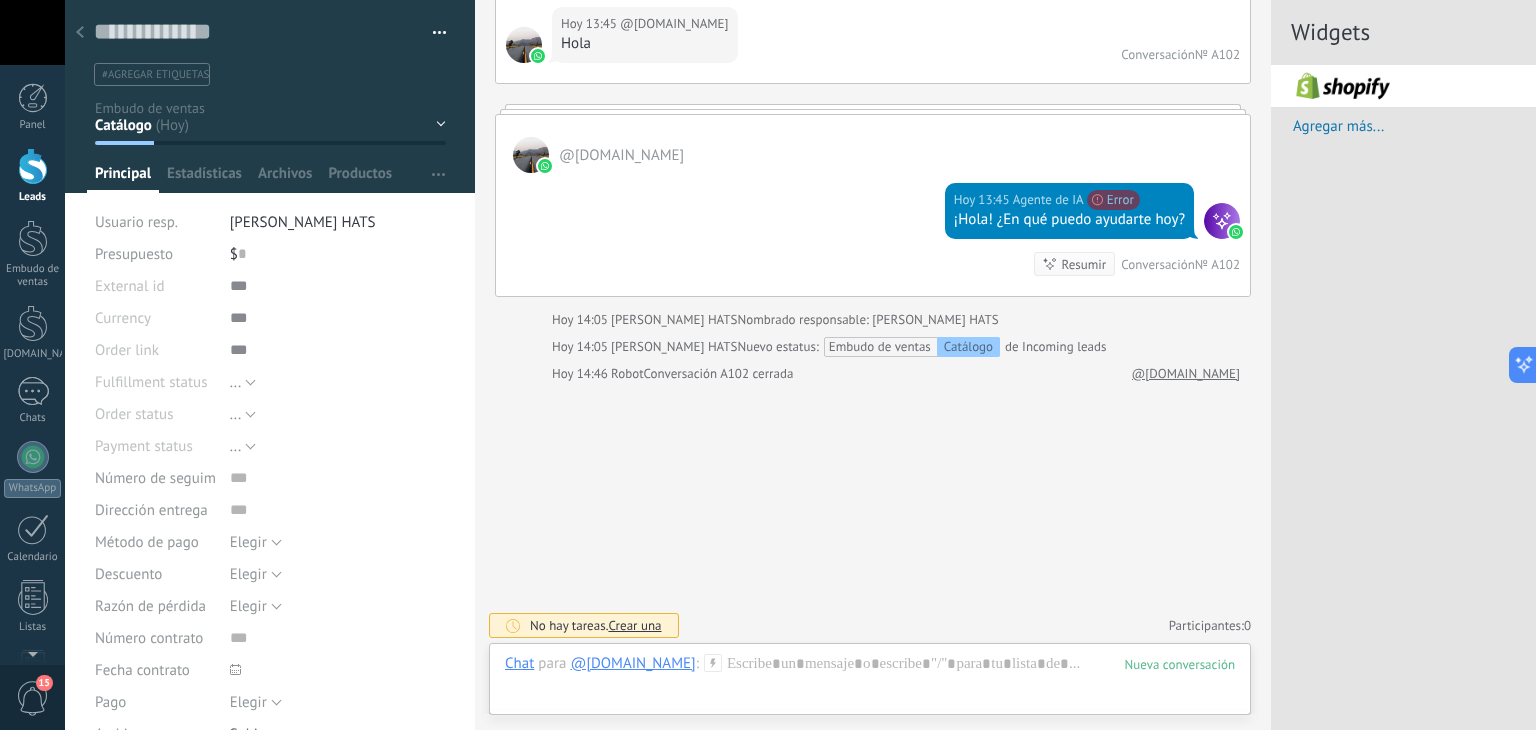 click on "Widgets
Dirección del cliente The work phone or email provided doesn’t match any of your Shopify Pedido más reciente The work phone or email provided doesn’t match any of your Shopify
Agregar más..." at bounding box center (1403, 365) 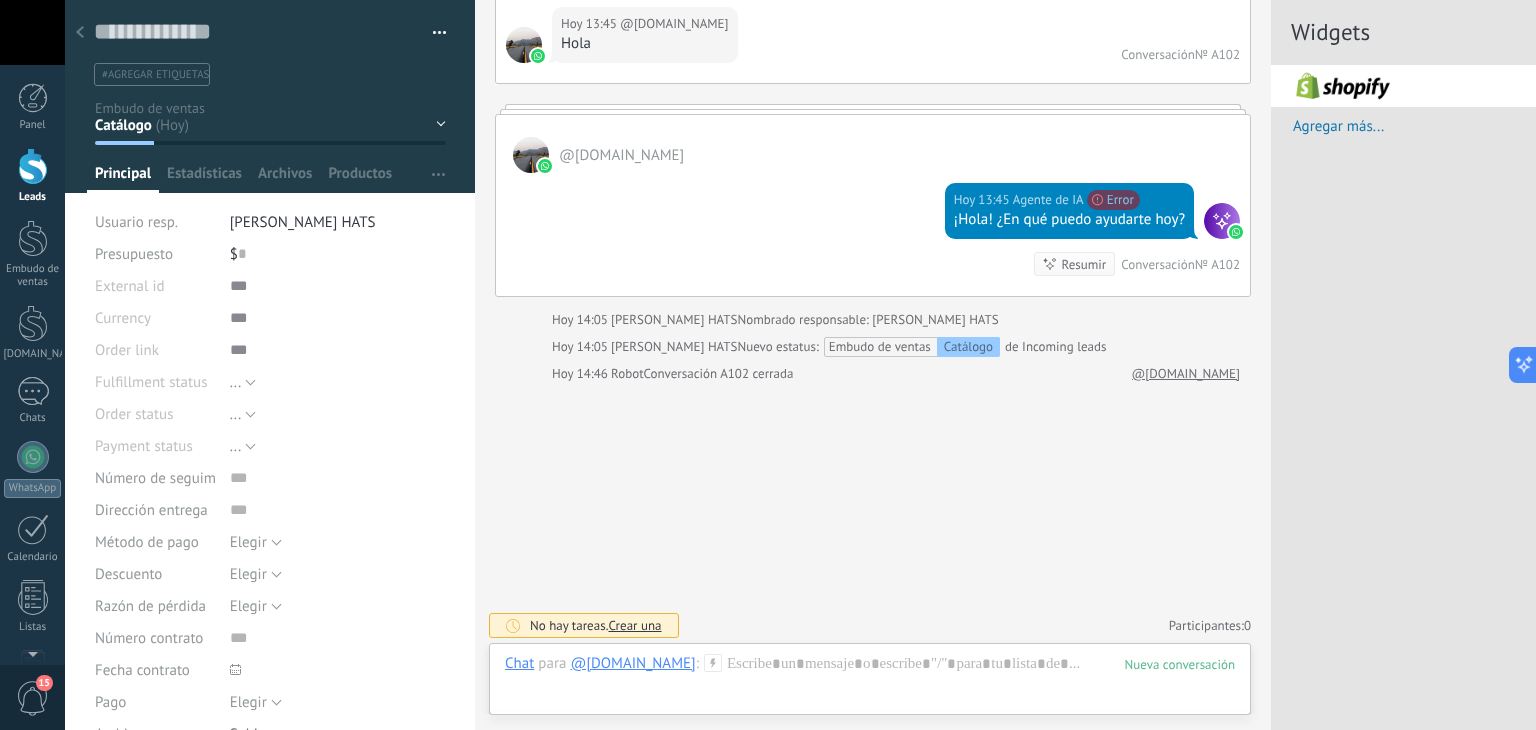 click at bounding box center (80, 33) 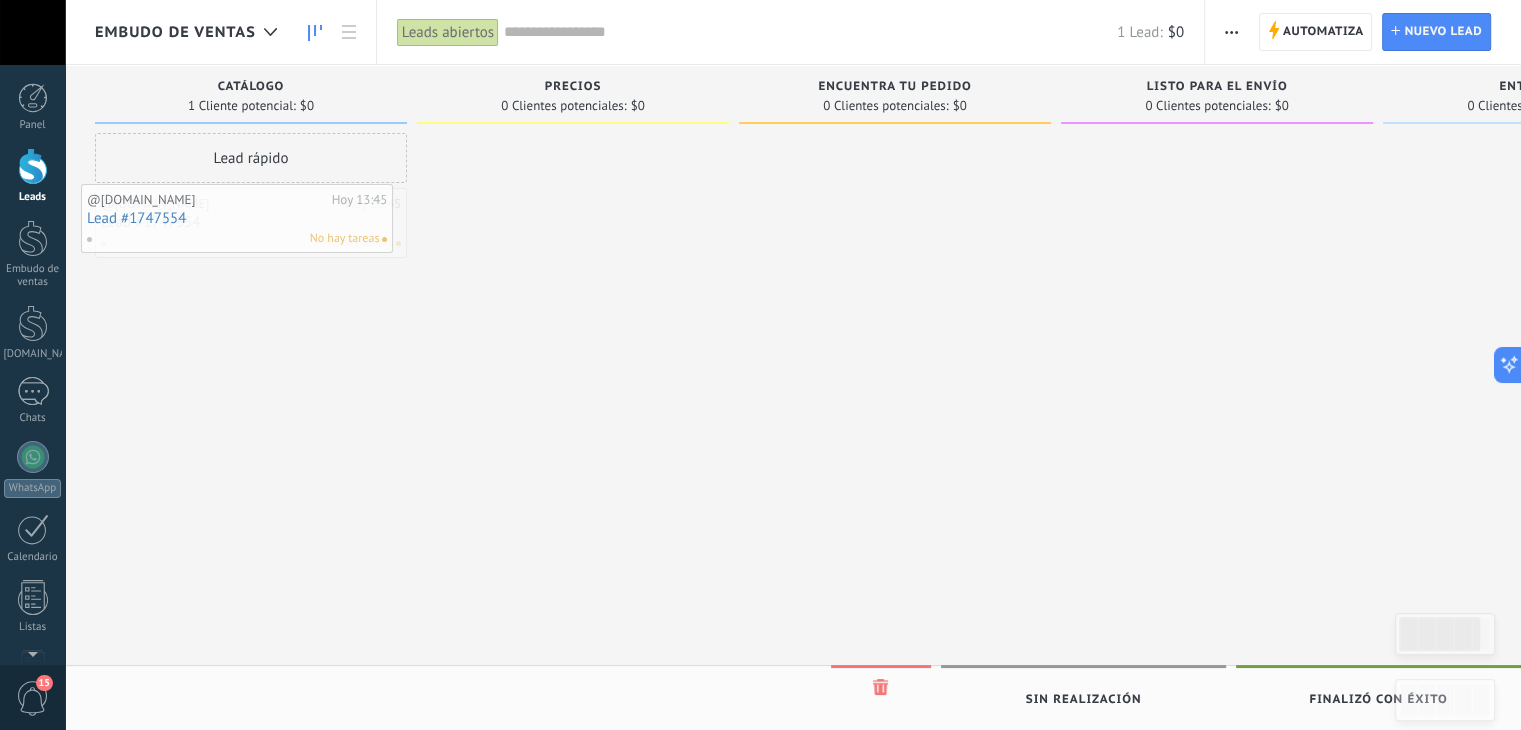 drag, startPoint x: 342, startPoint y: 209, endPoint x: 328, endPoint y: 205, distance: 14.56022 